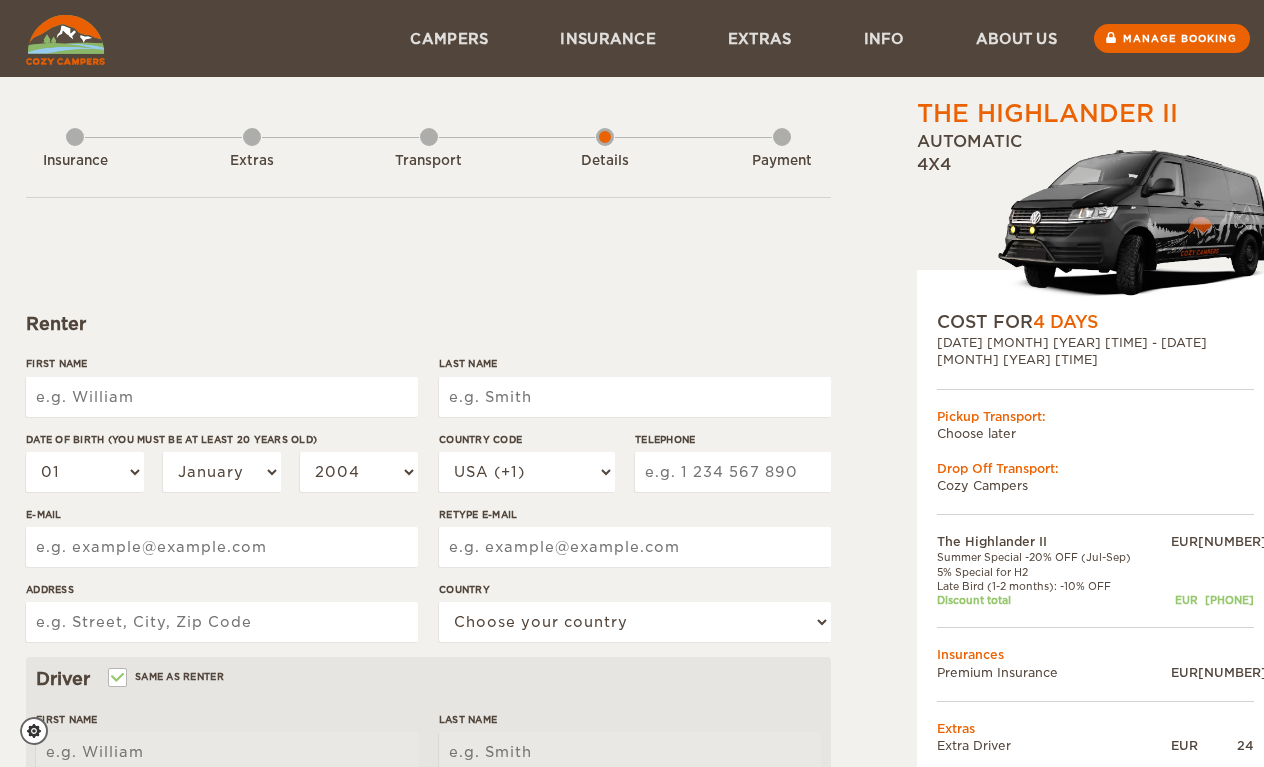 scroll, scrollTop: 0, scrollLeft: 0, axis: both 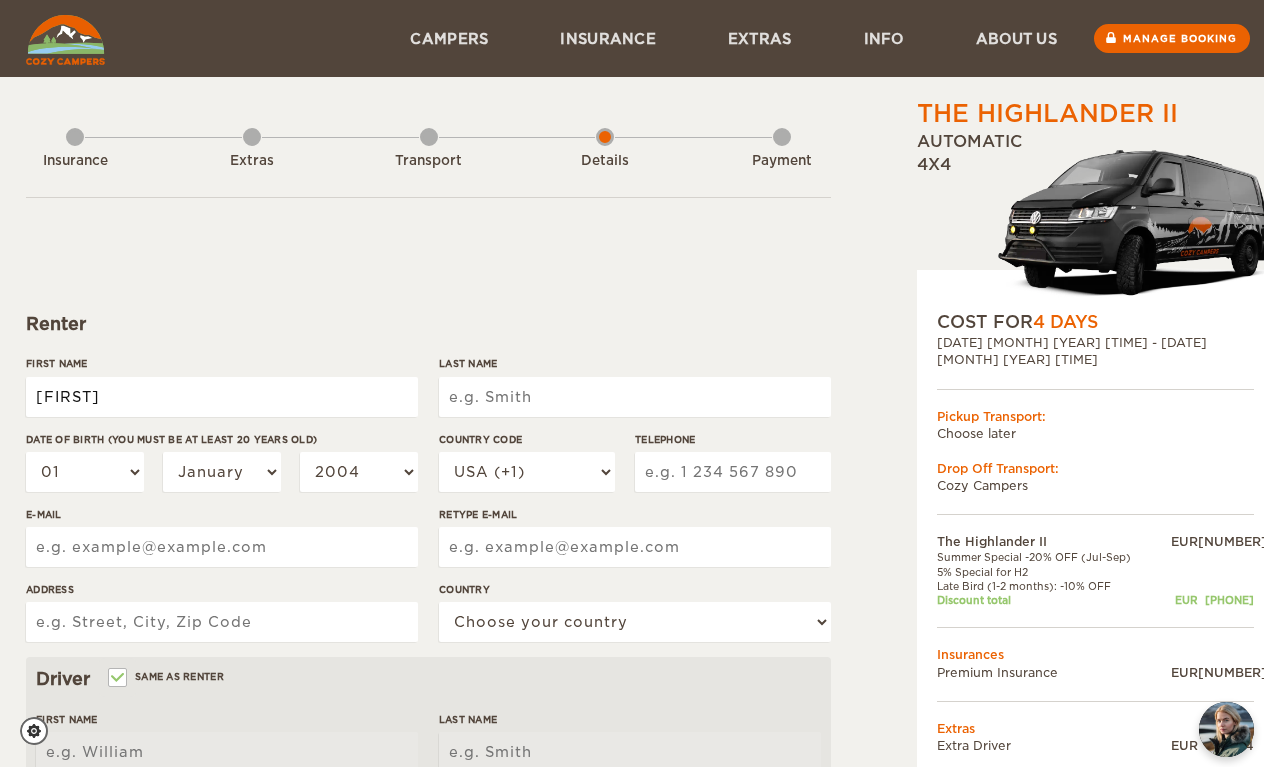 type on "william" 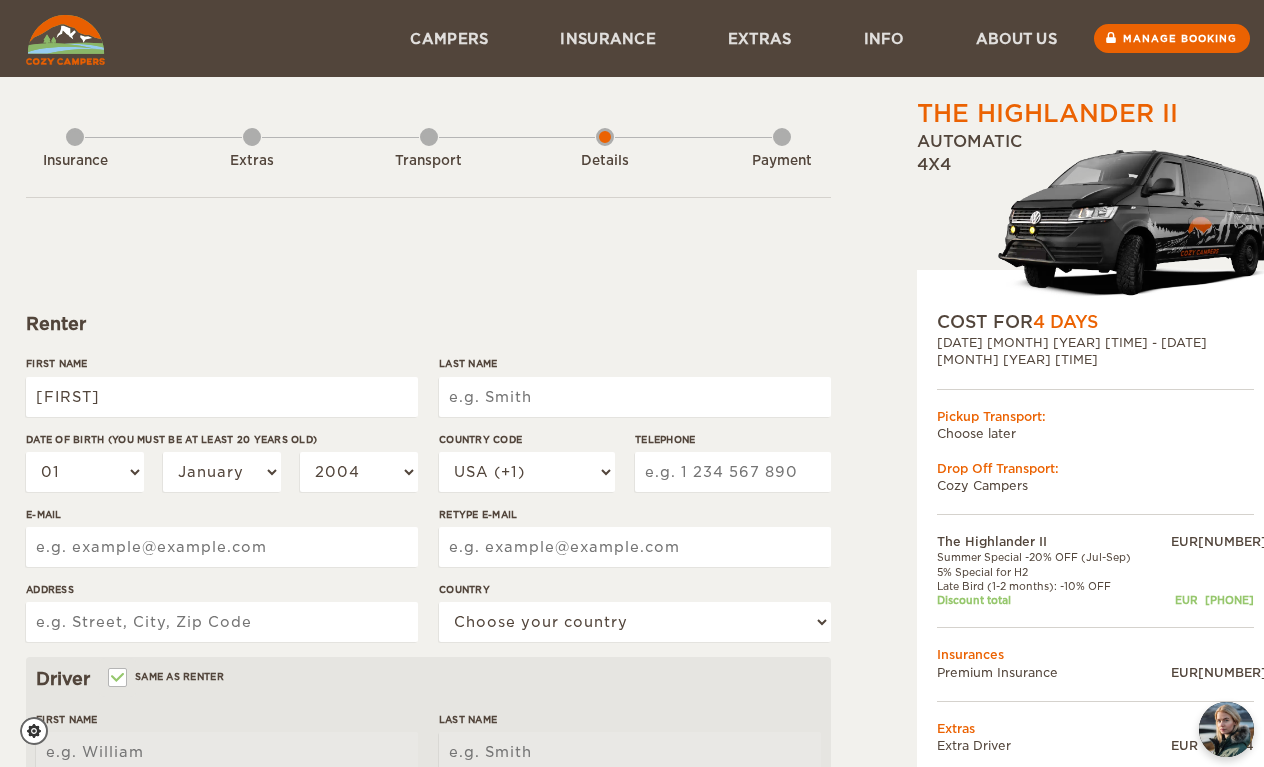 type on "william" 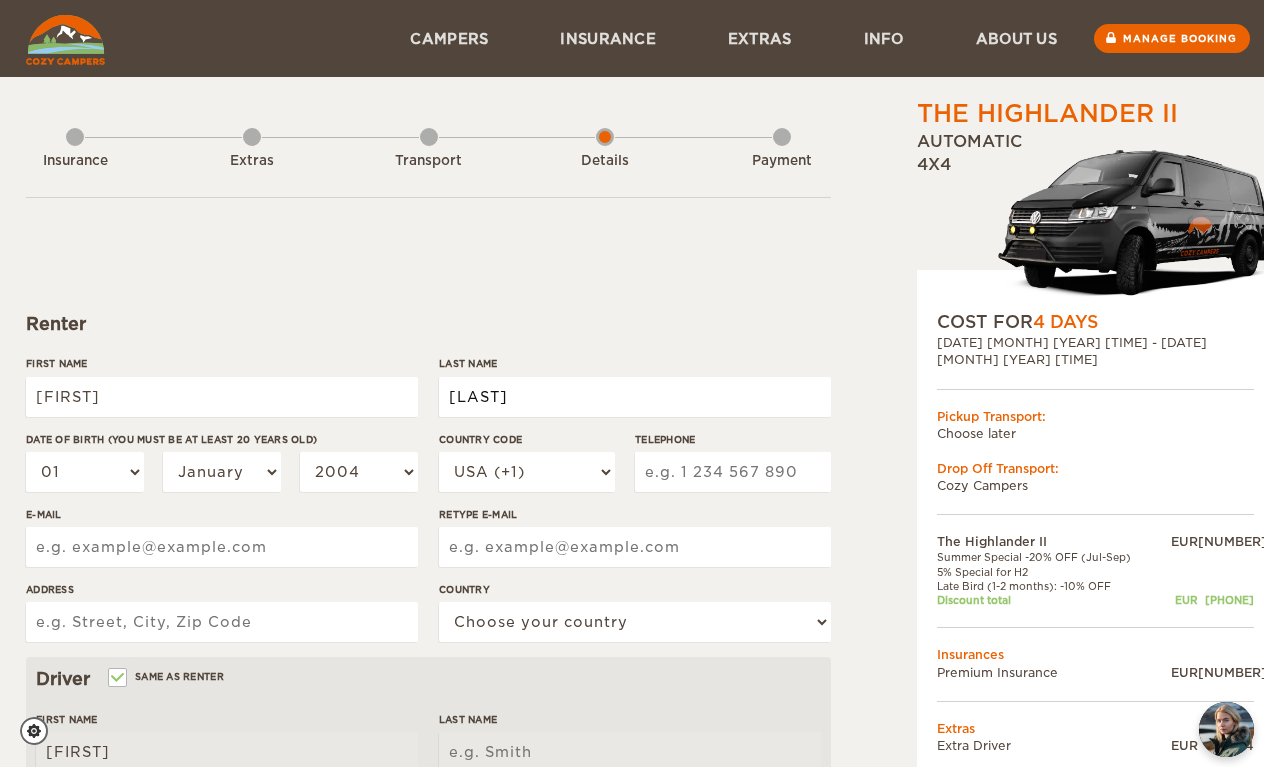 type on "lockard" 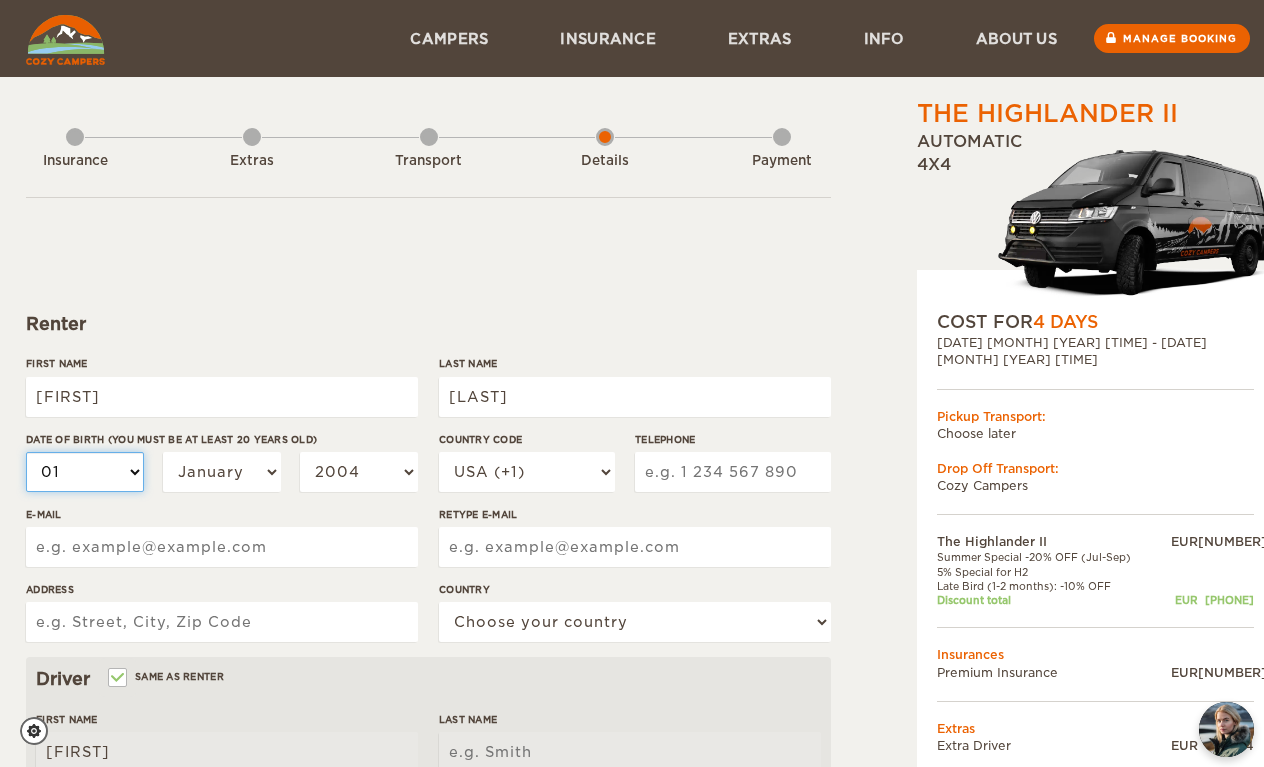 type on "lockard" 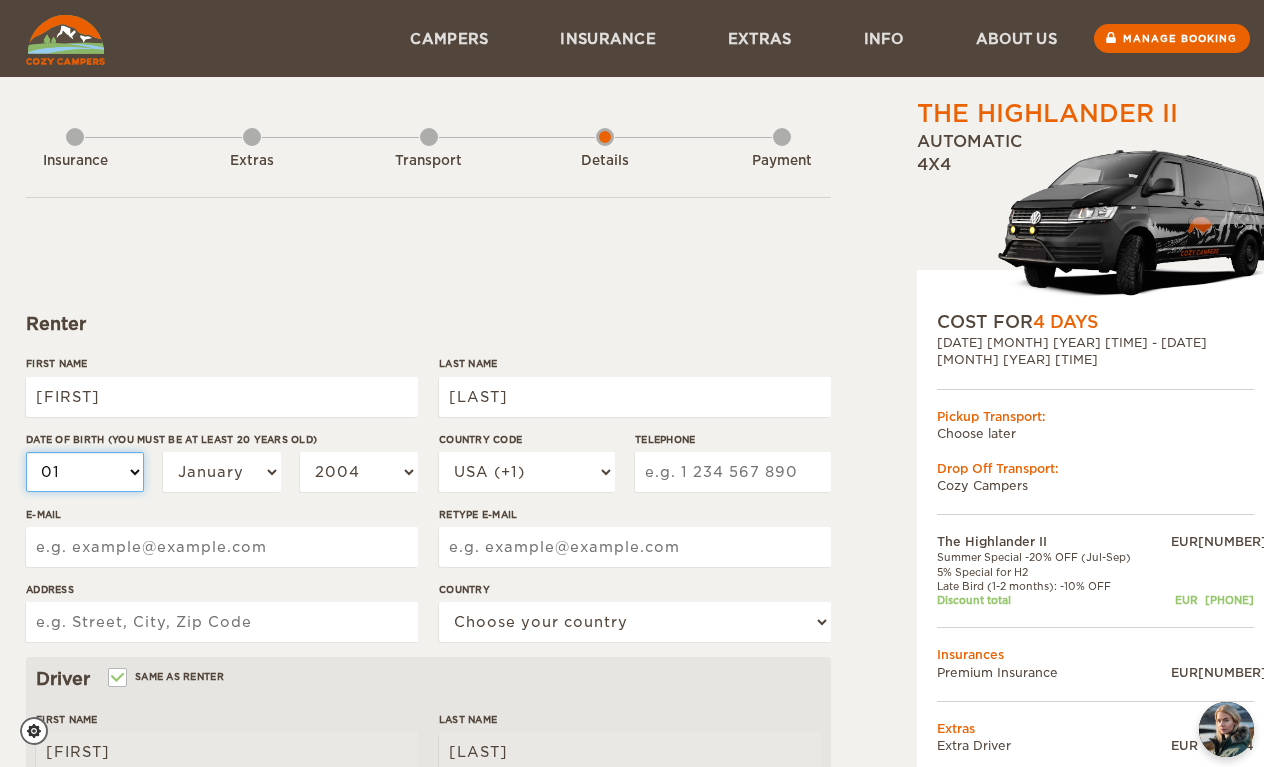 select on "07" 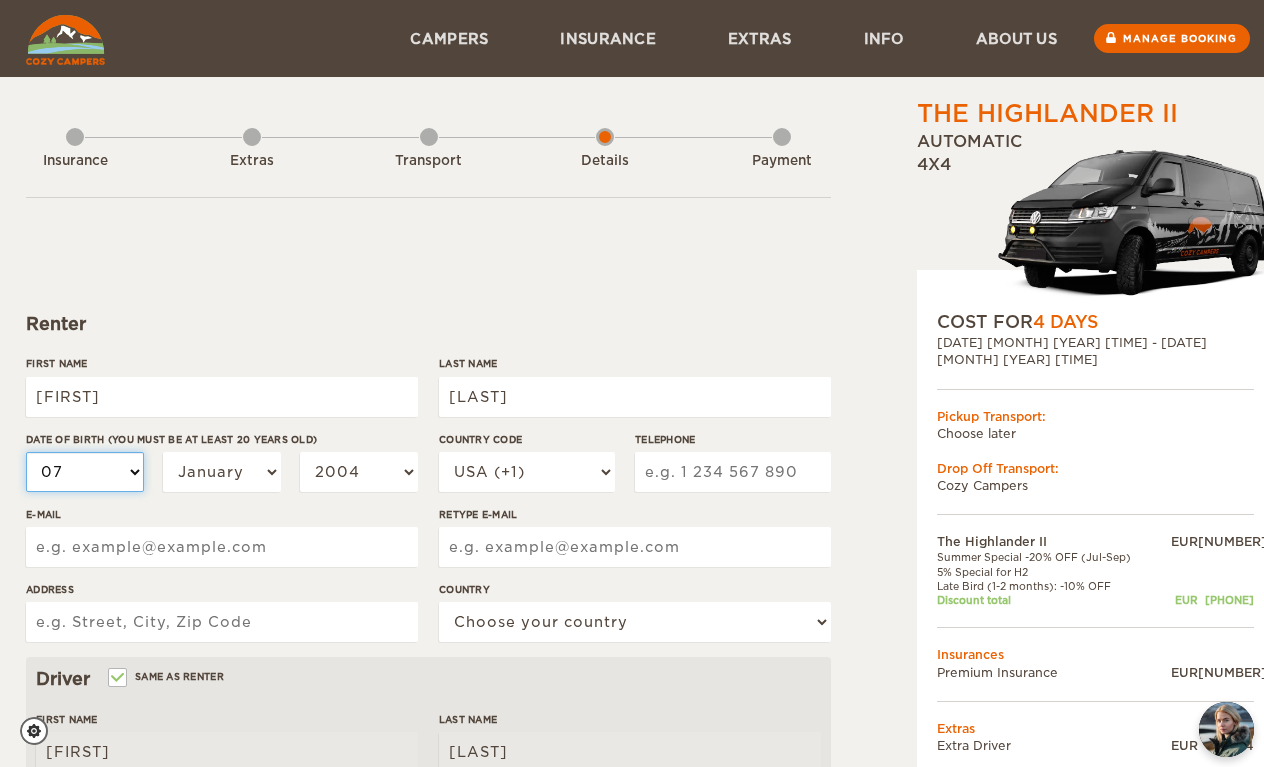 select on "07" 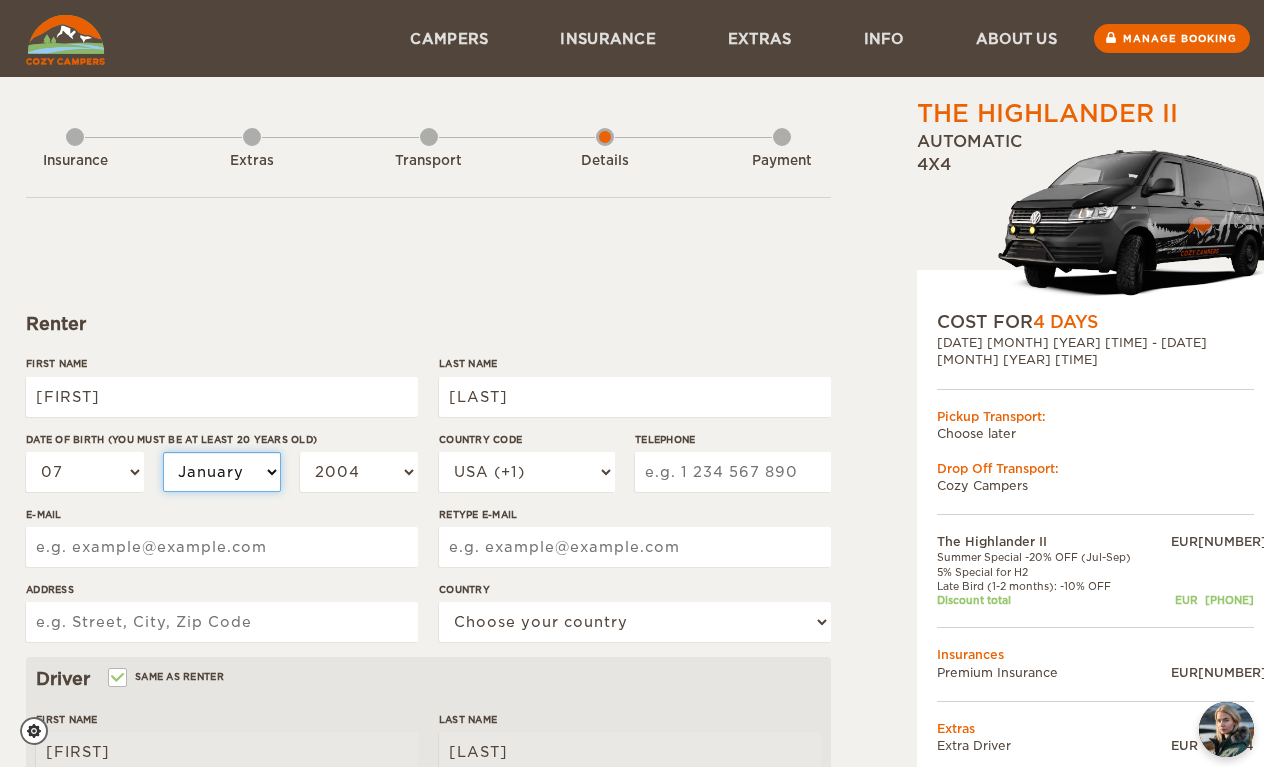 select on "09" 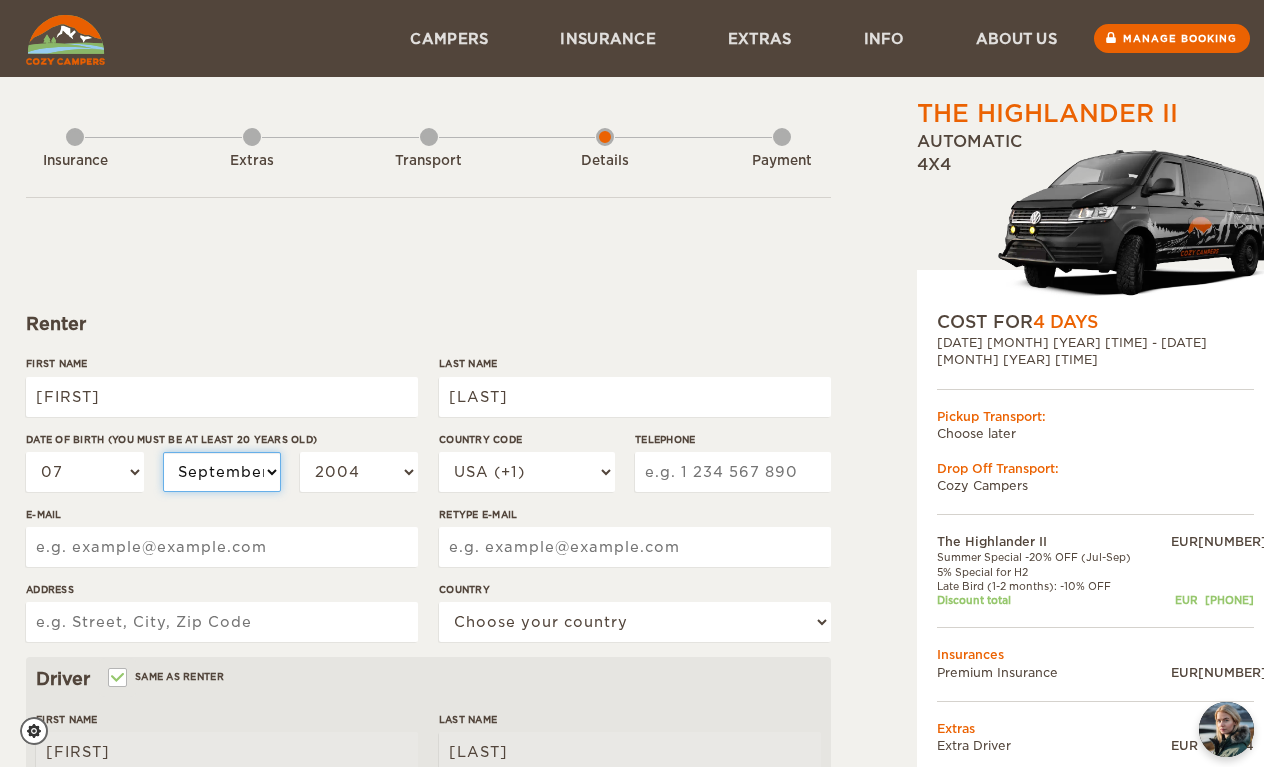 select on "09" 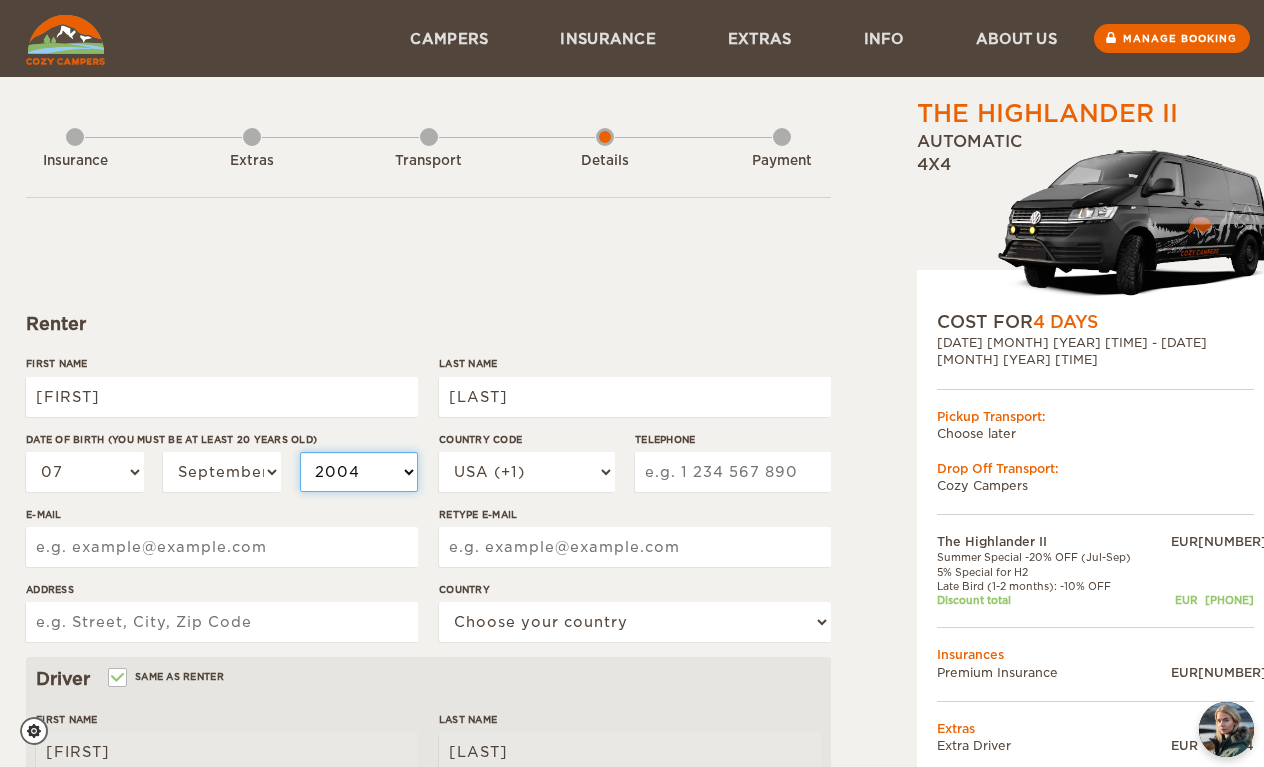 select on "1972" 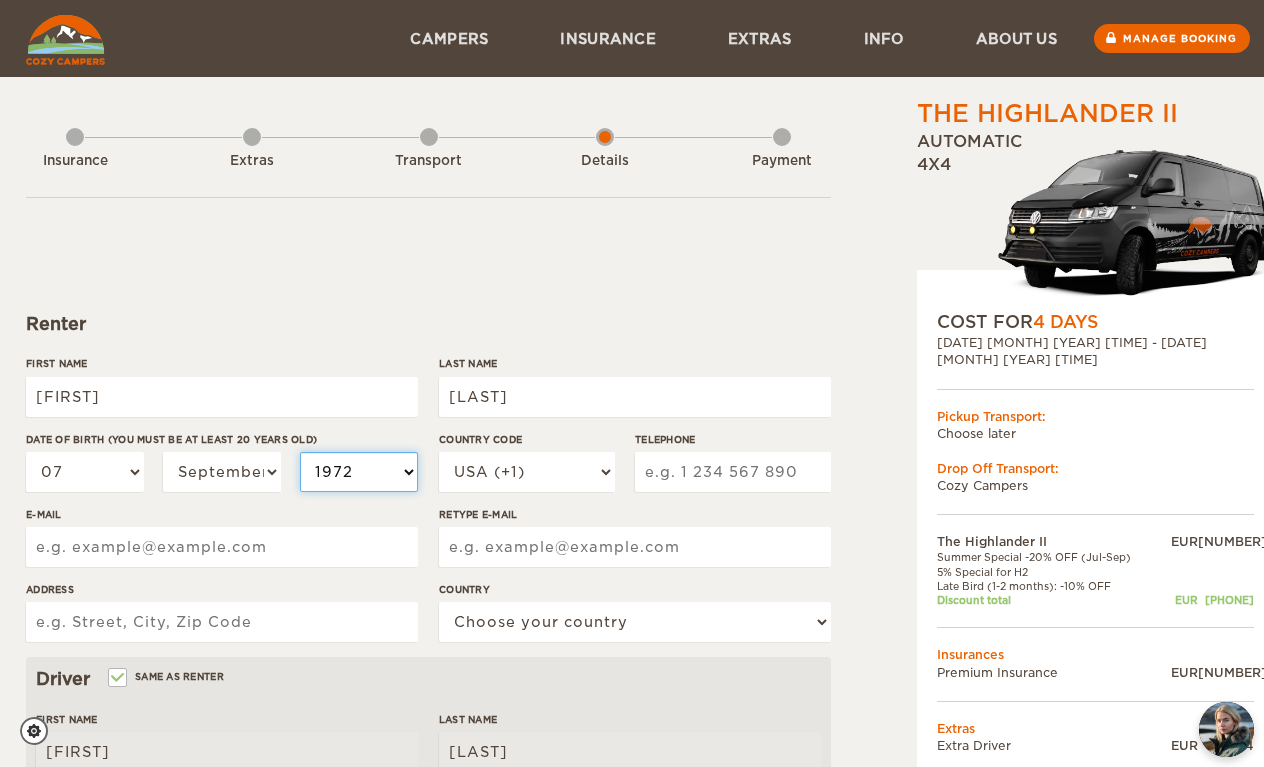 select on "1972" 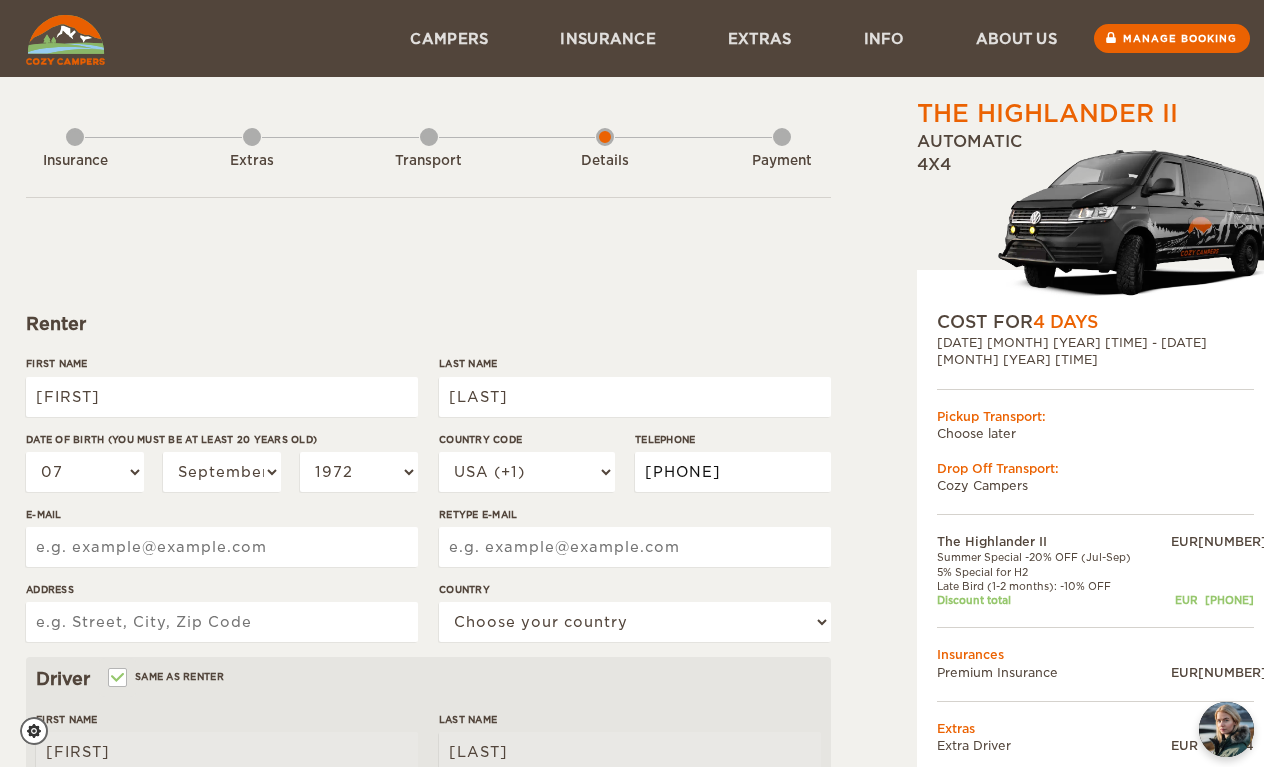type on "[PHONE]" 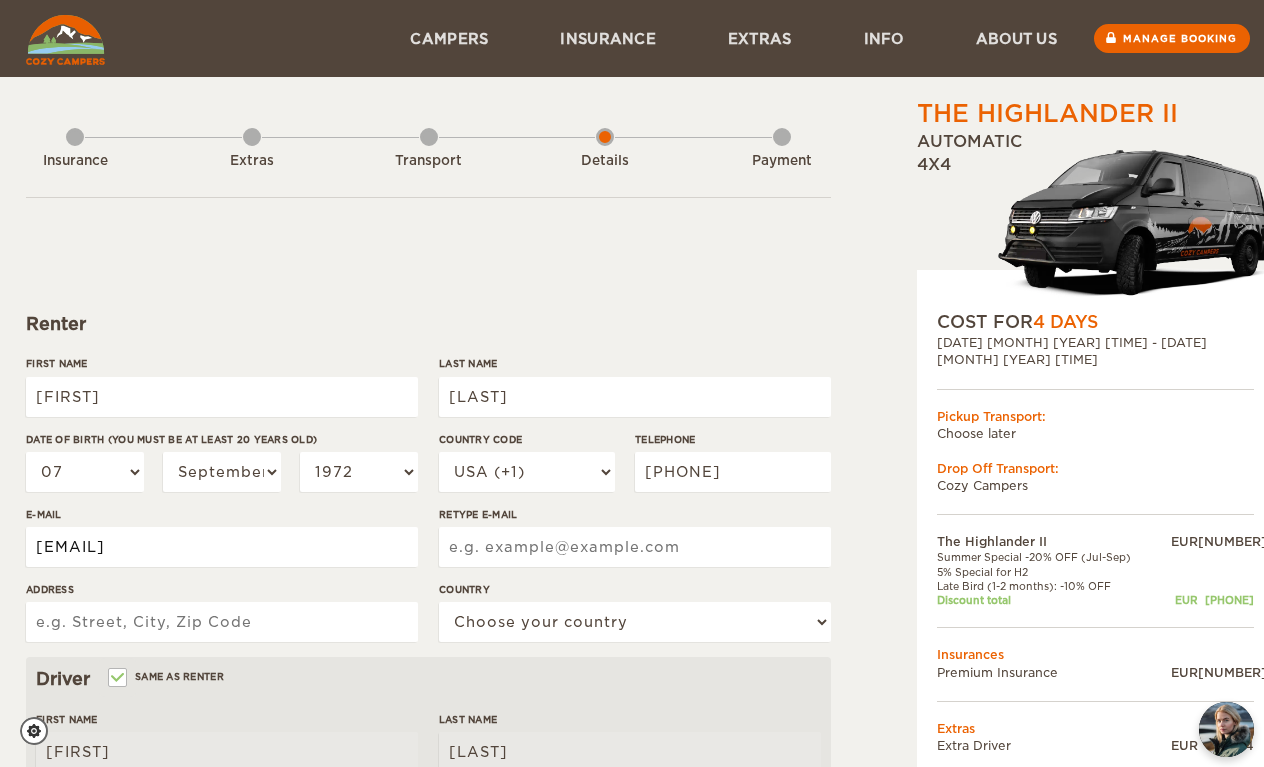 type on "willybil@aol.com" 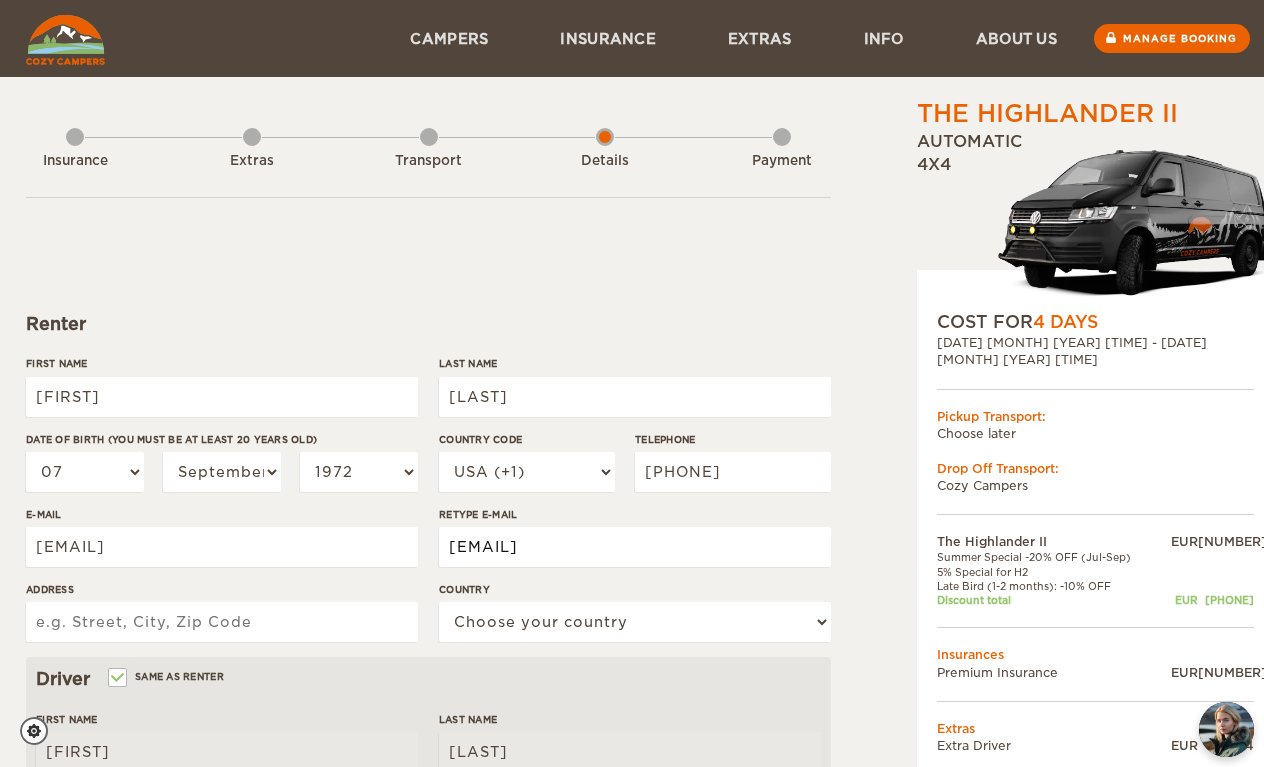 type on "willybil@aol.com" 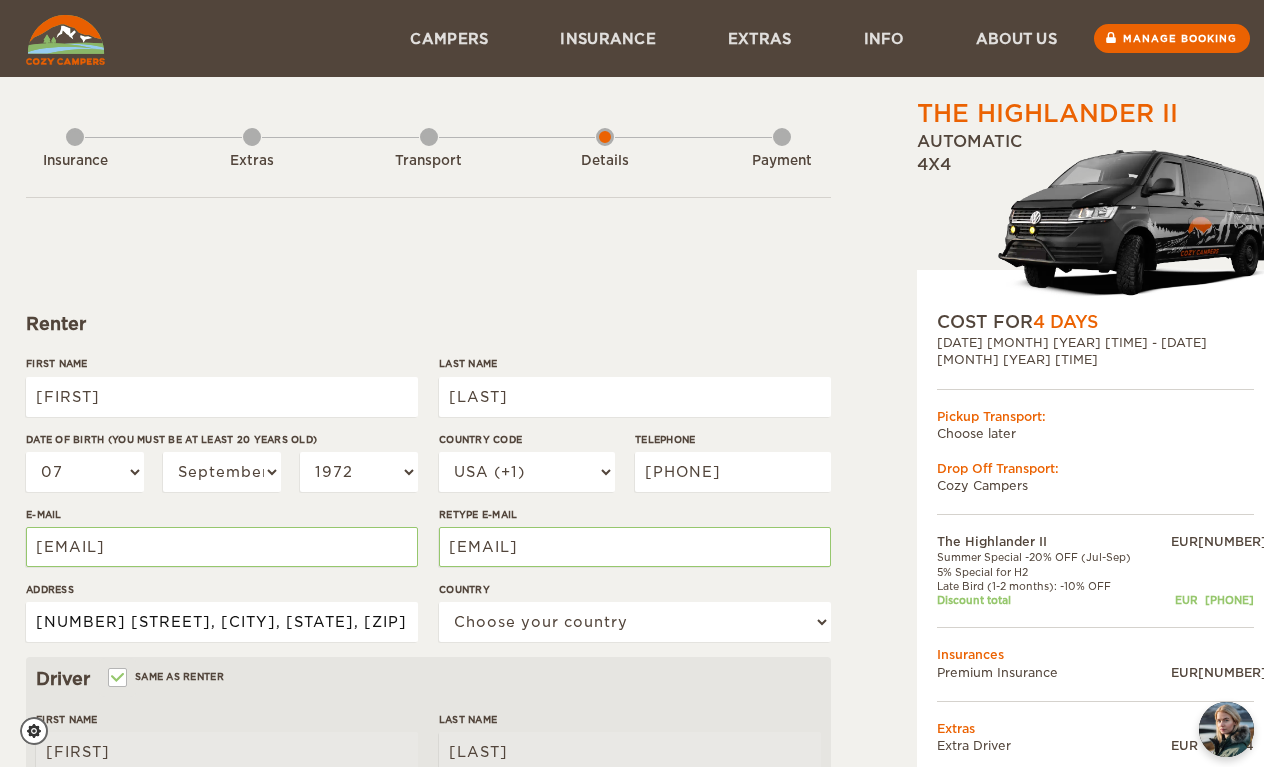 type on "12301 paseo way, hollywood, florida, 33026" 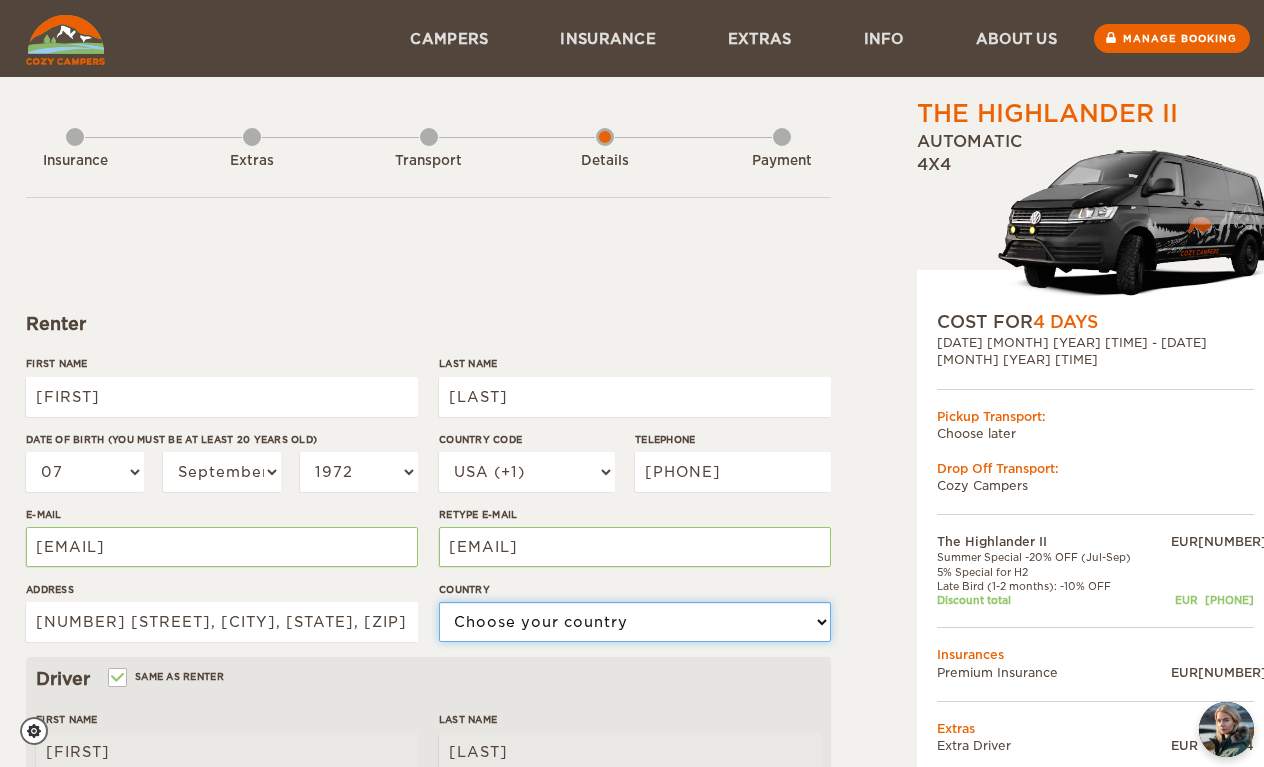 select on "222" 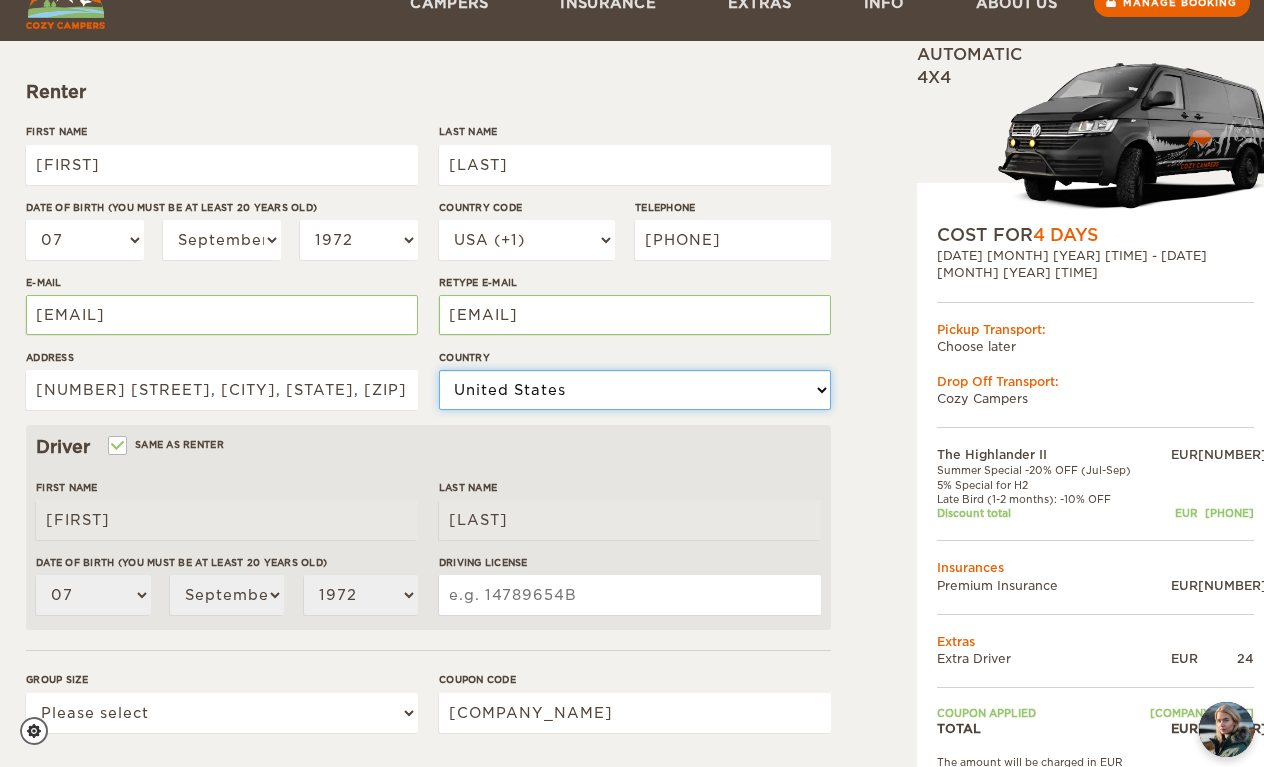 scroll, scrollTop: 273, scrollLeft: 0, axis: vertical 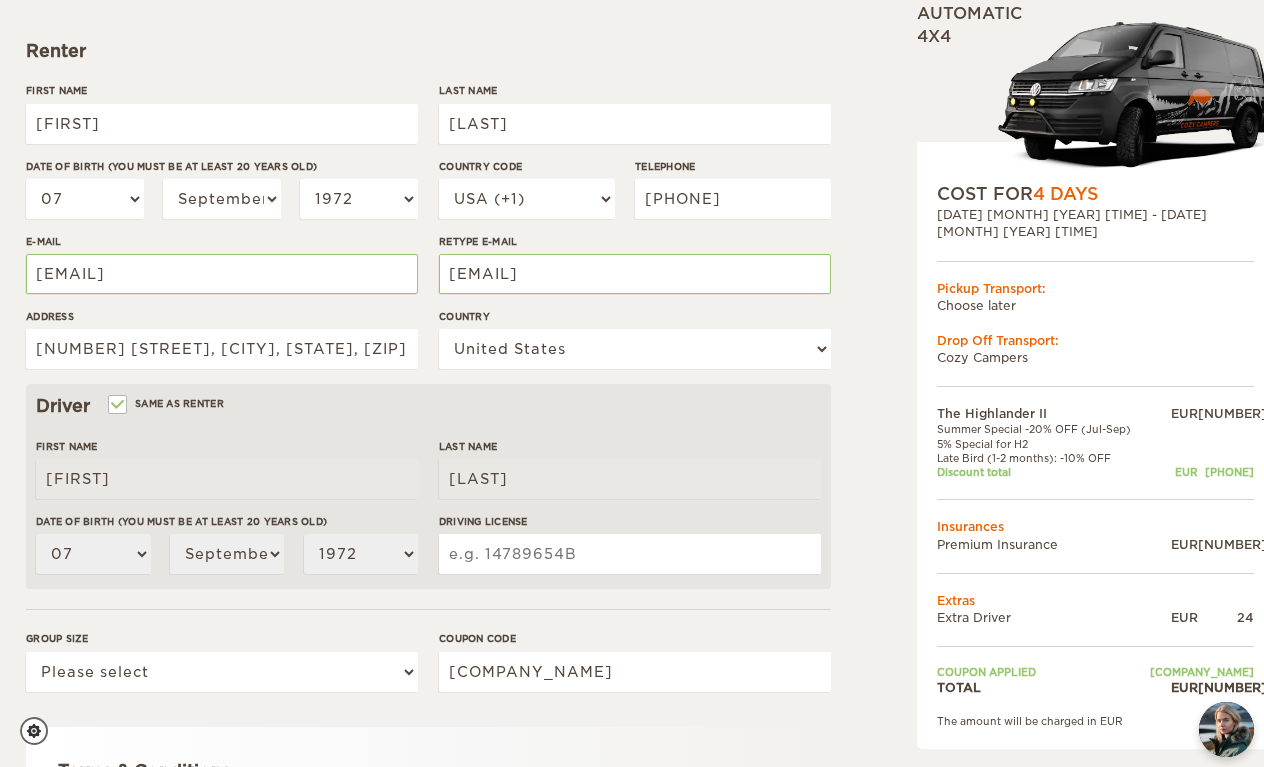 click on "william" at bounding box center [227, 479] 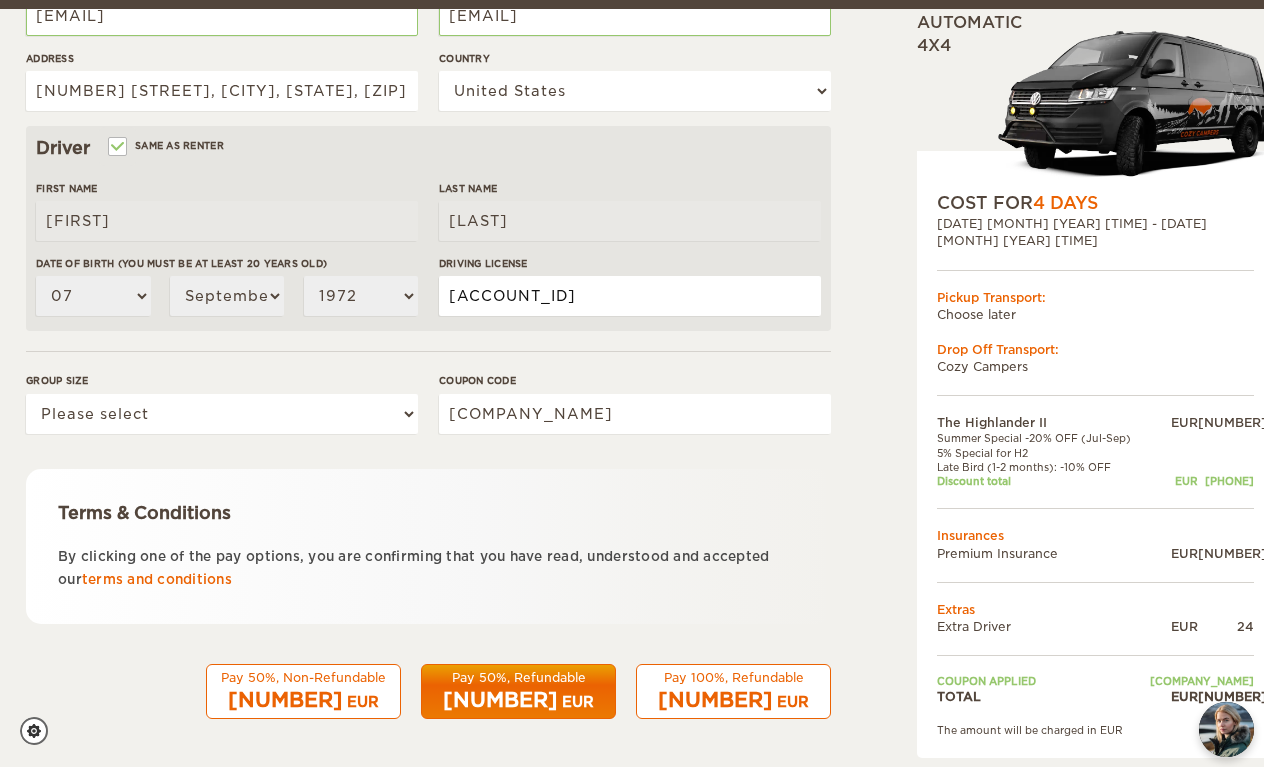 scroll, scrollTop: 529, scrollLeft: 0, axis: vertical 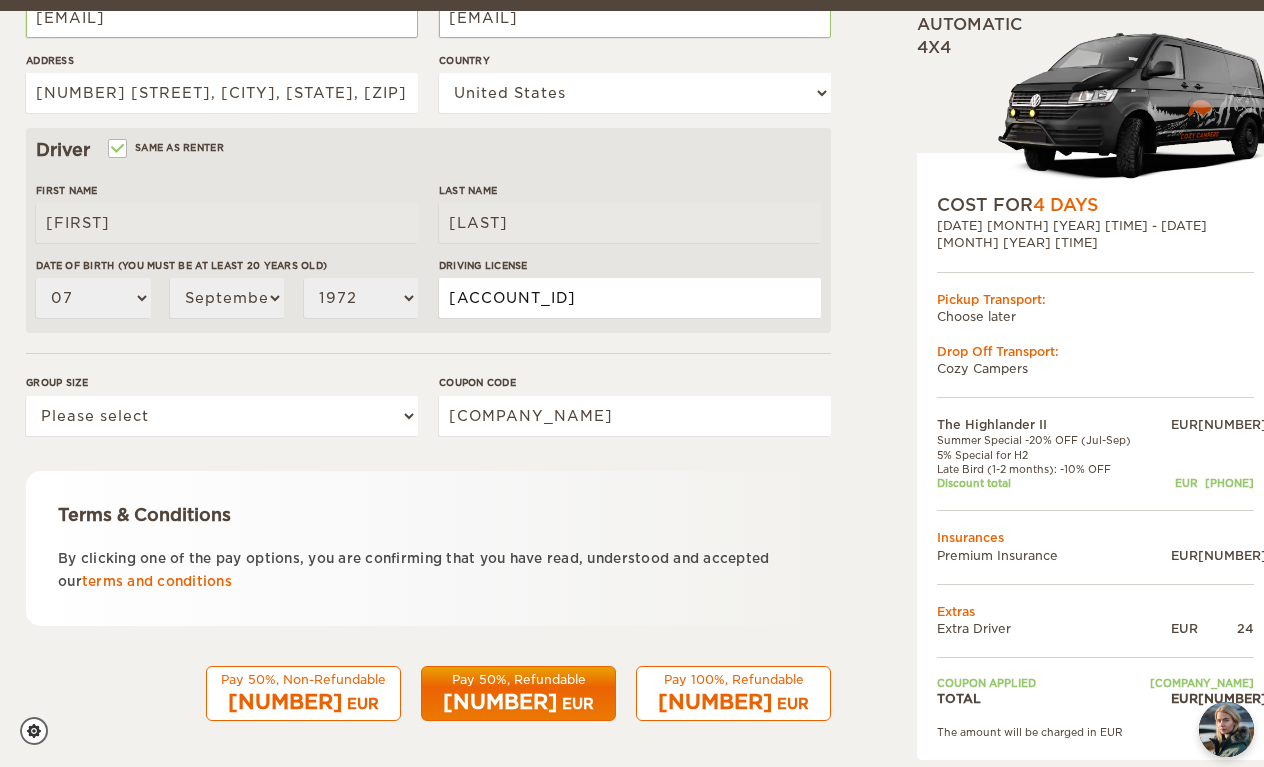 type on "l263933723270" 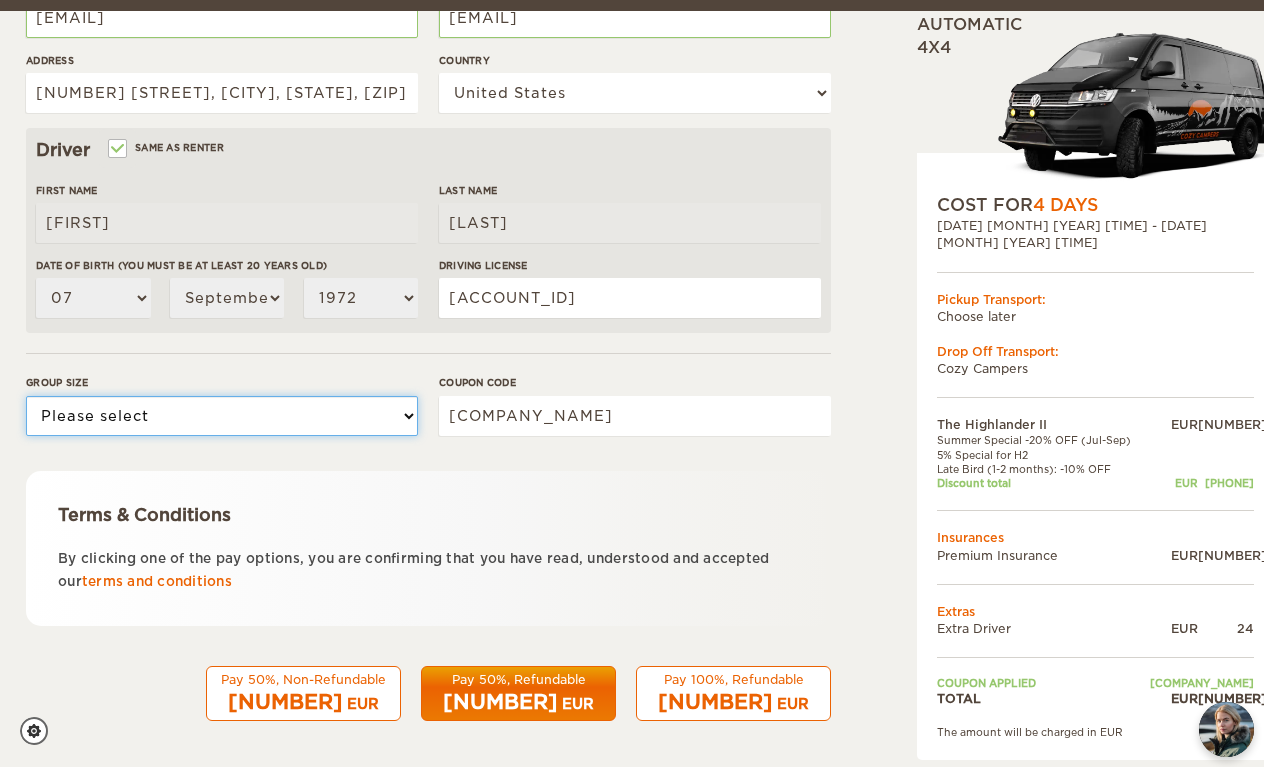 select on "2" 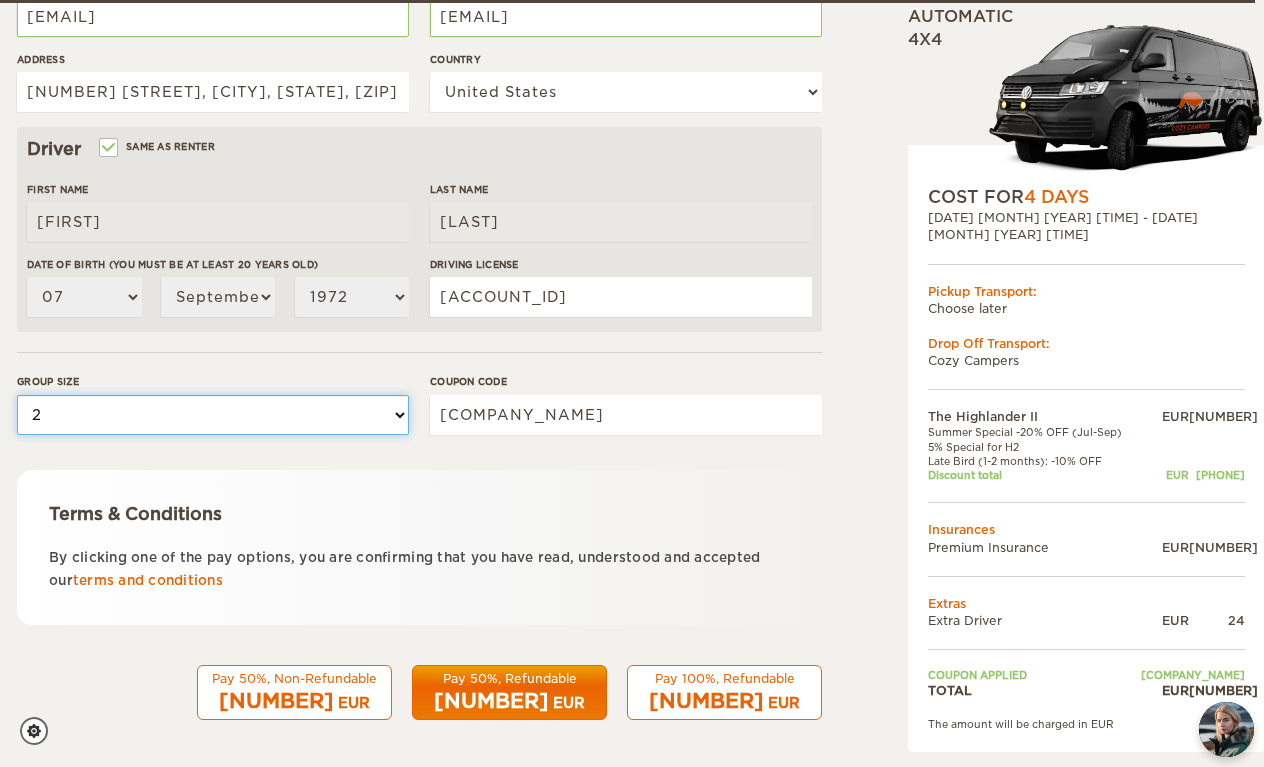 scroll, scrollTop: 529, scrollLeft: 9, axis: both 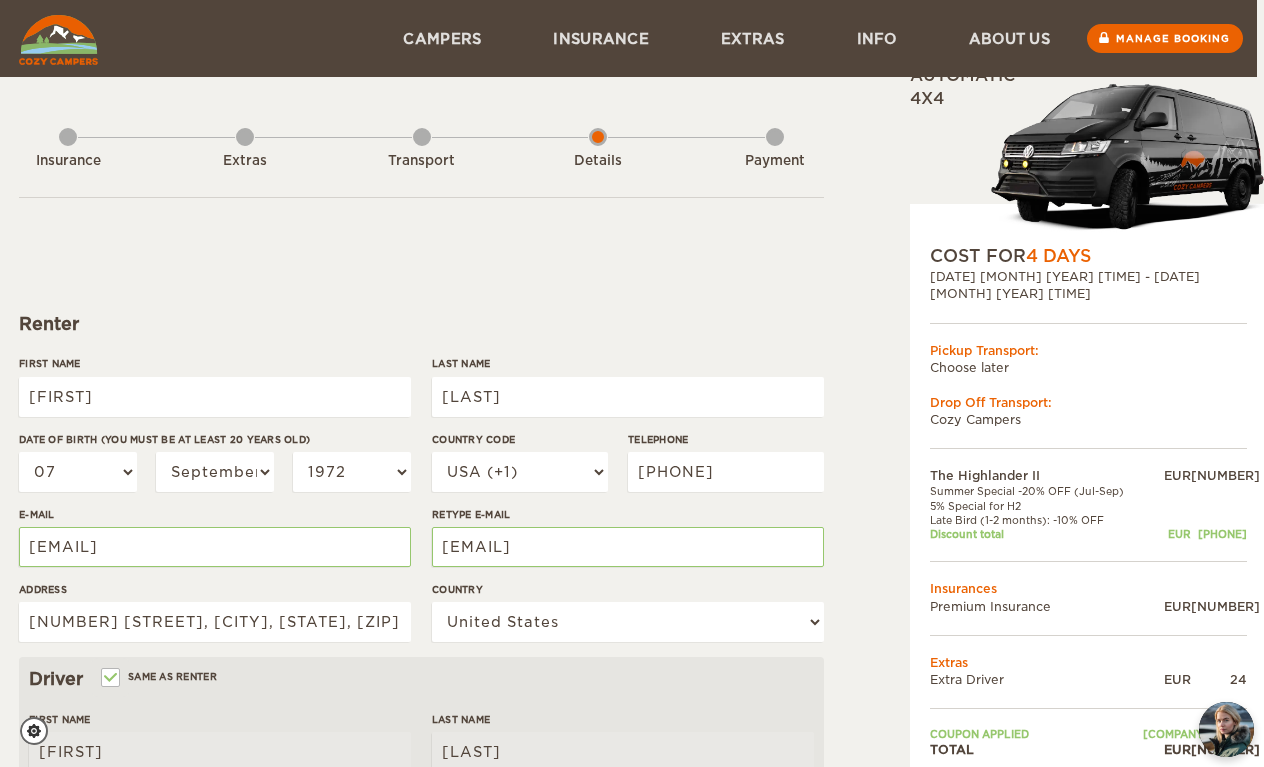 click at bounding box center (58, 40) 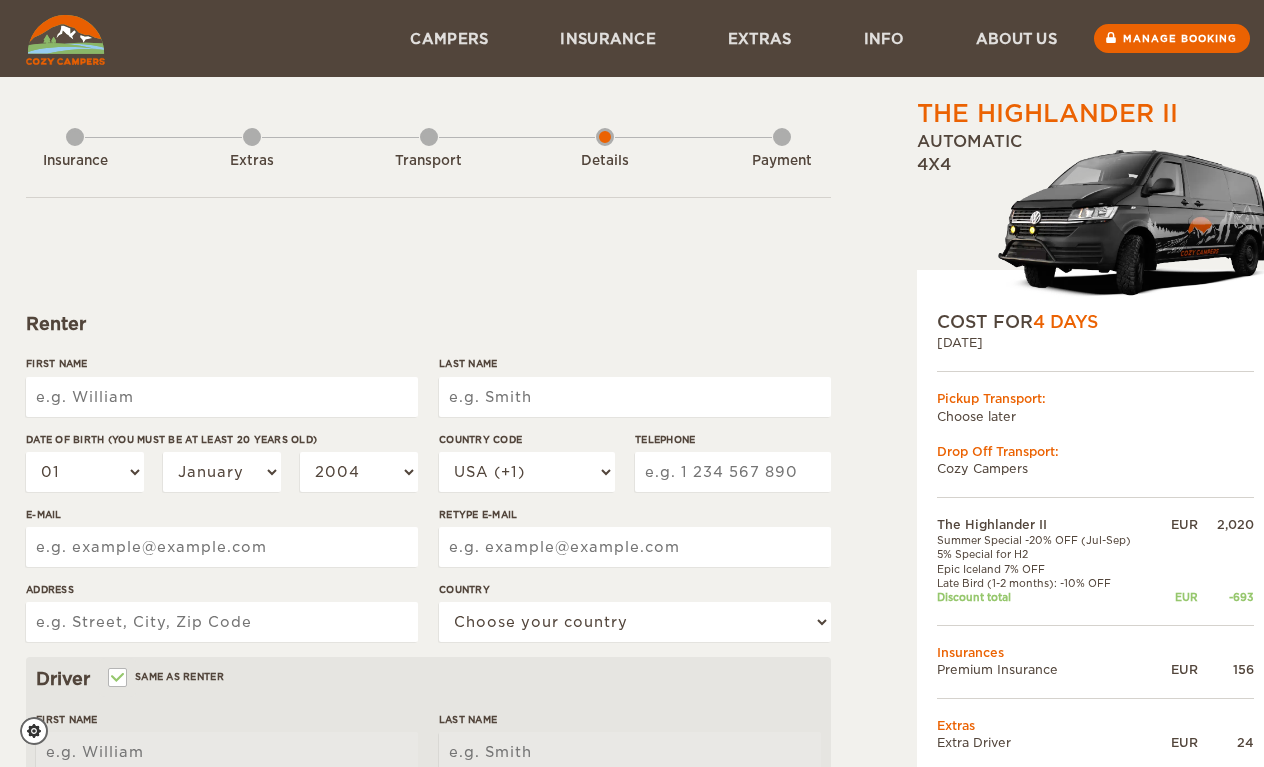 scroll, scrollTop: 0, scrollLeft: 0, axis: both 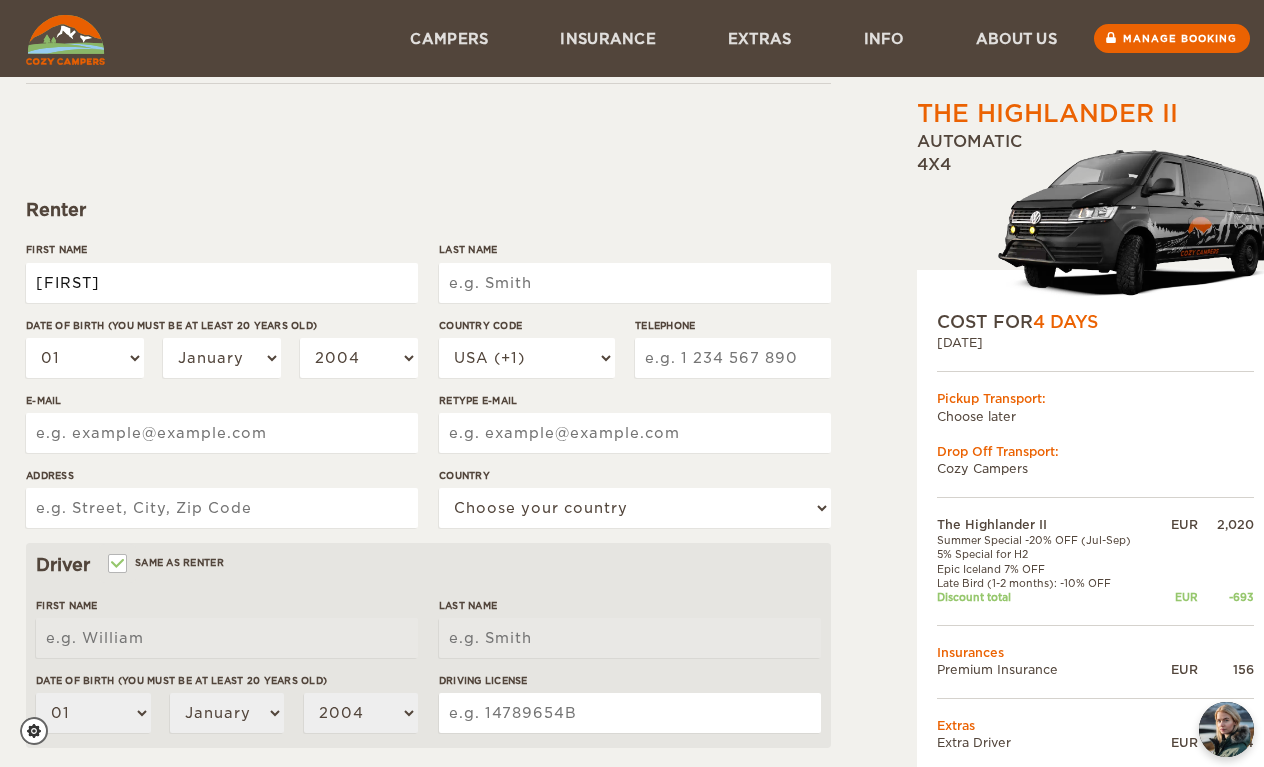 type on "[FIRST]" 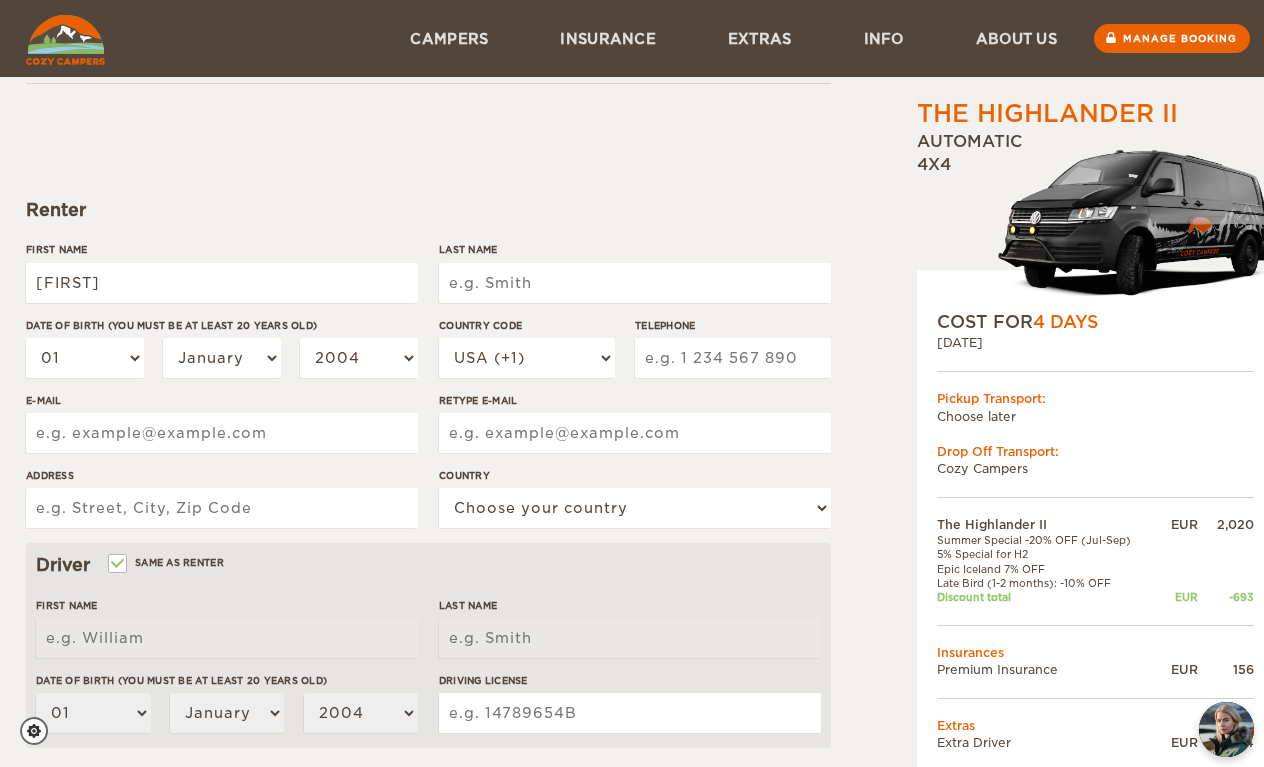 type on "[FIRST]" 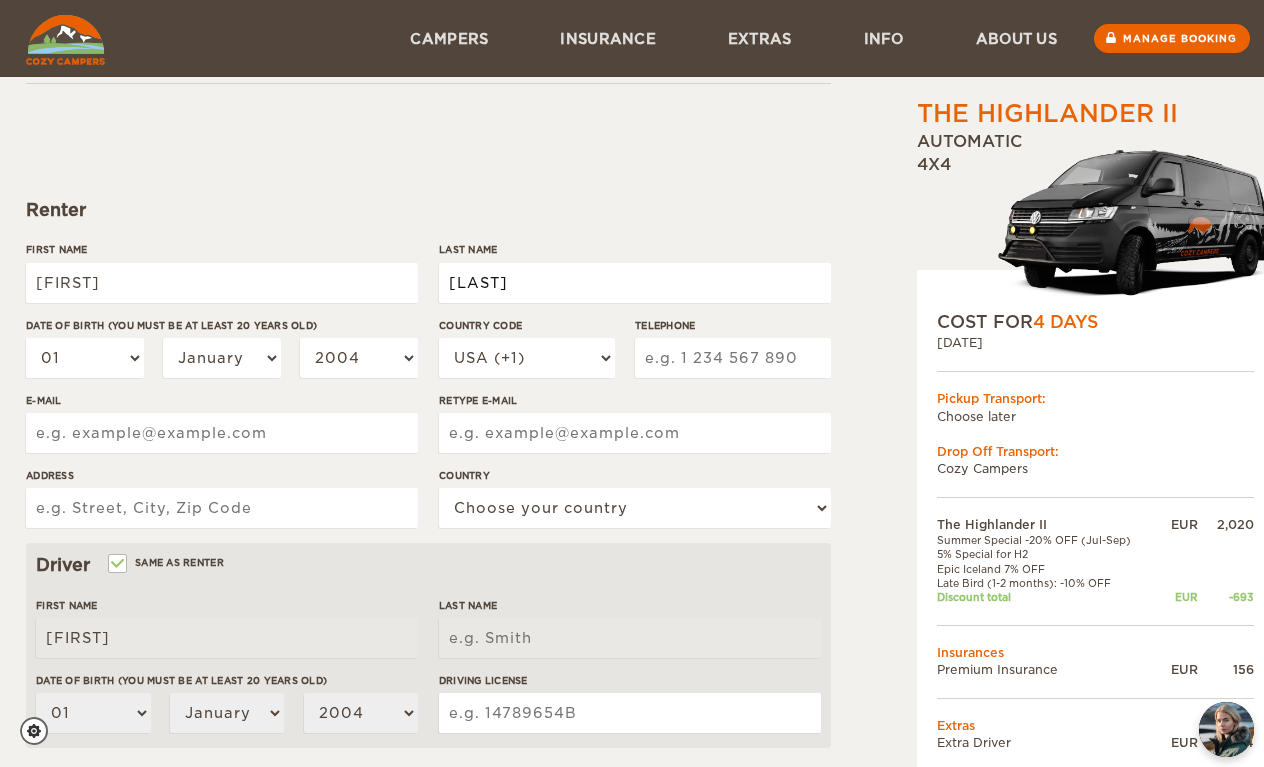 type on "[LAST]" 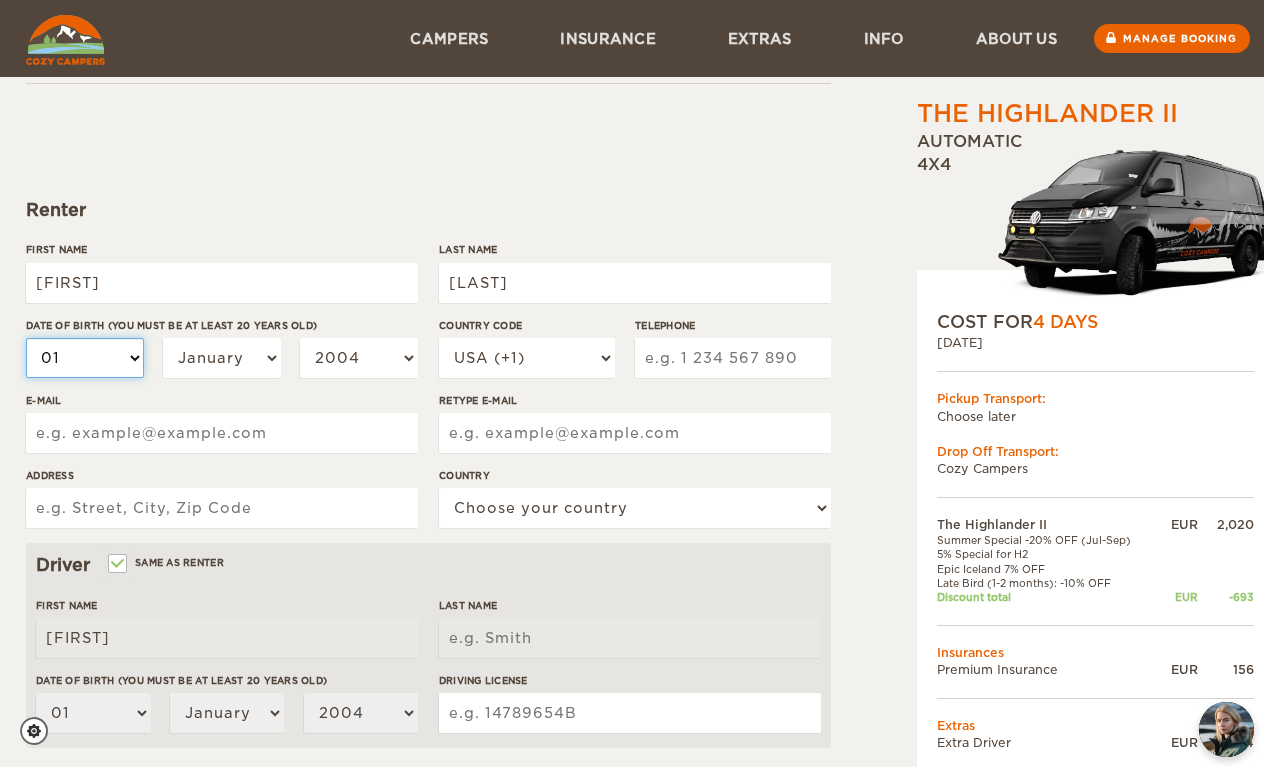 type on "[LAST]" 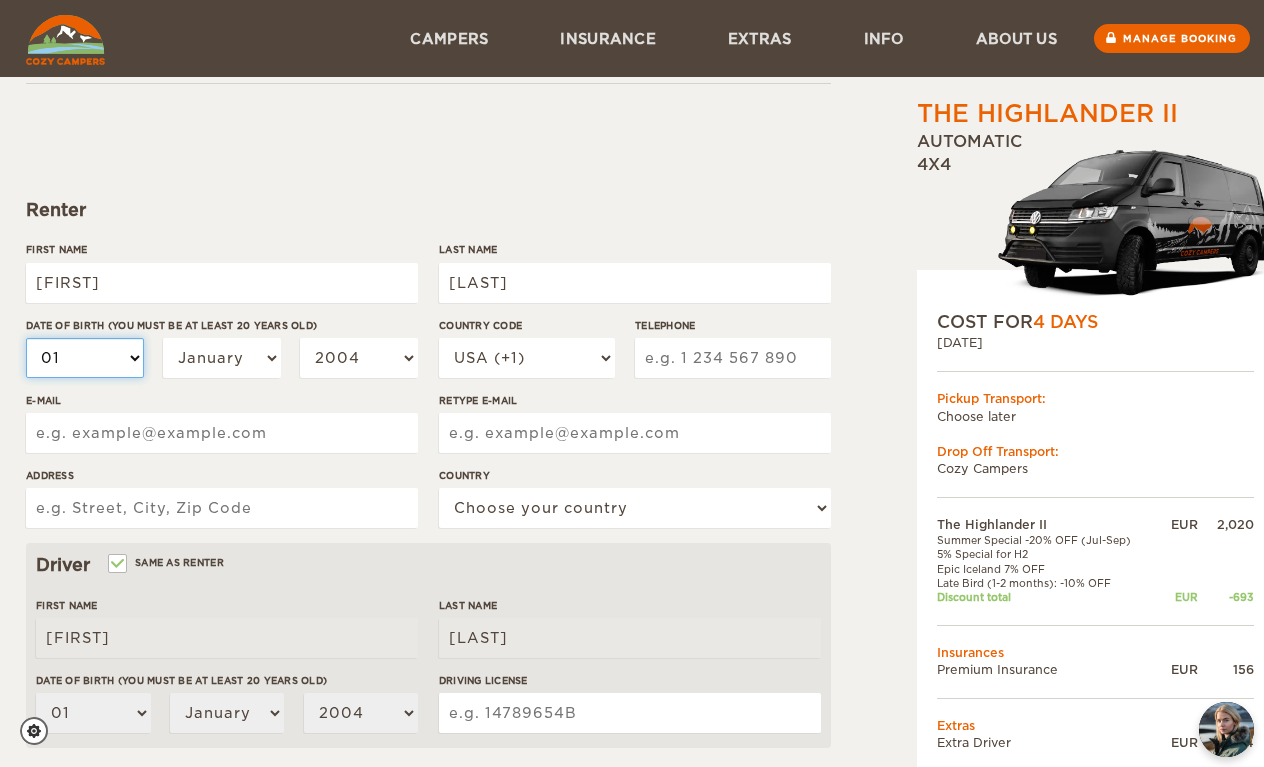 select on "07" 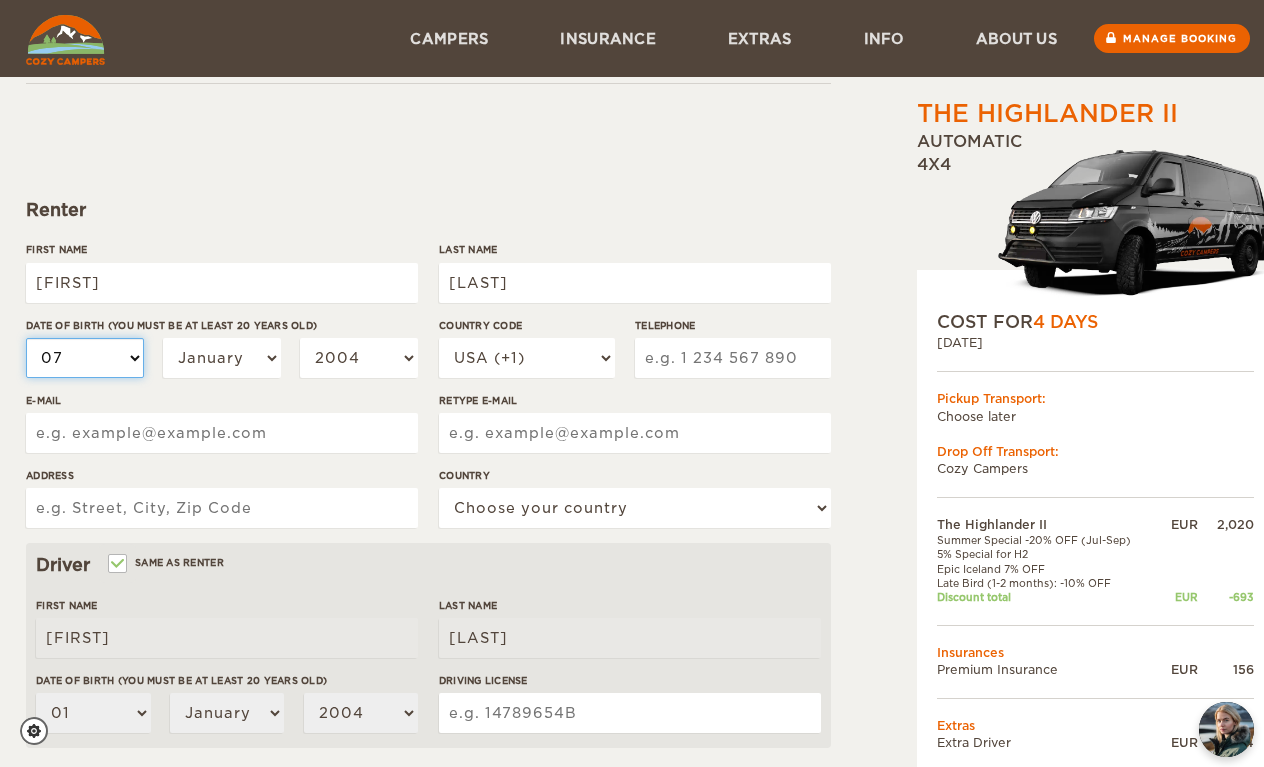 select on "07" 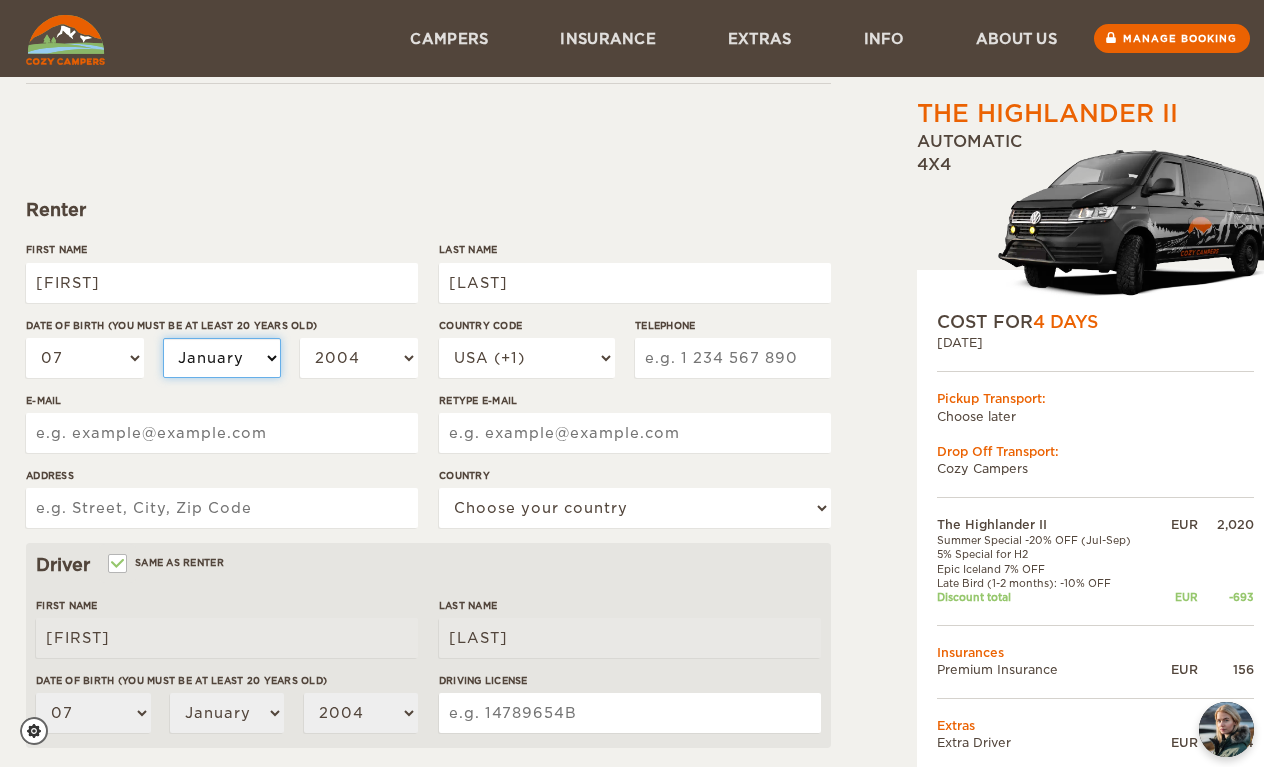 select on "09" 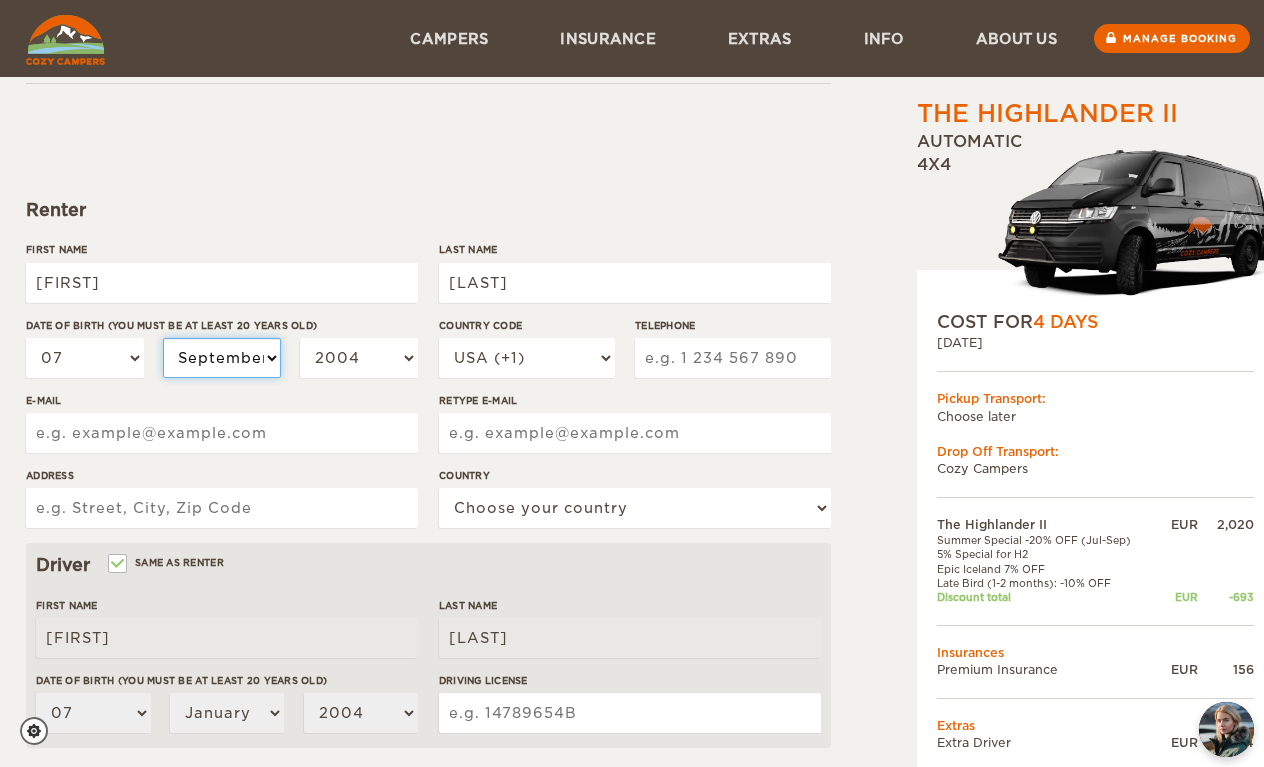 select on "09" 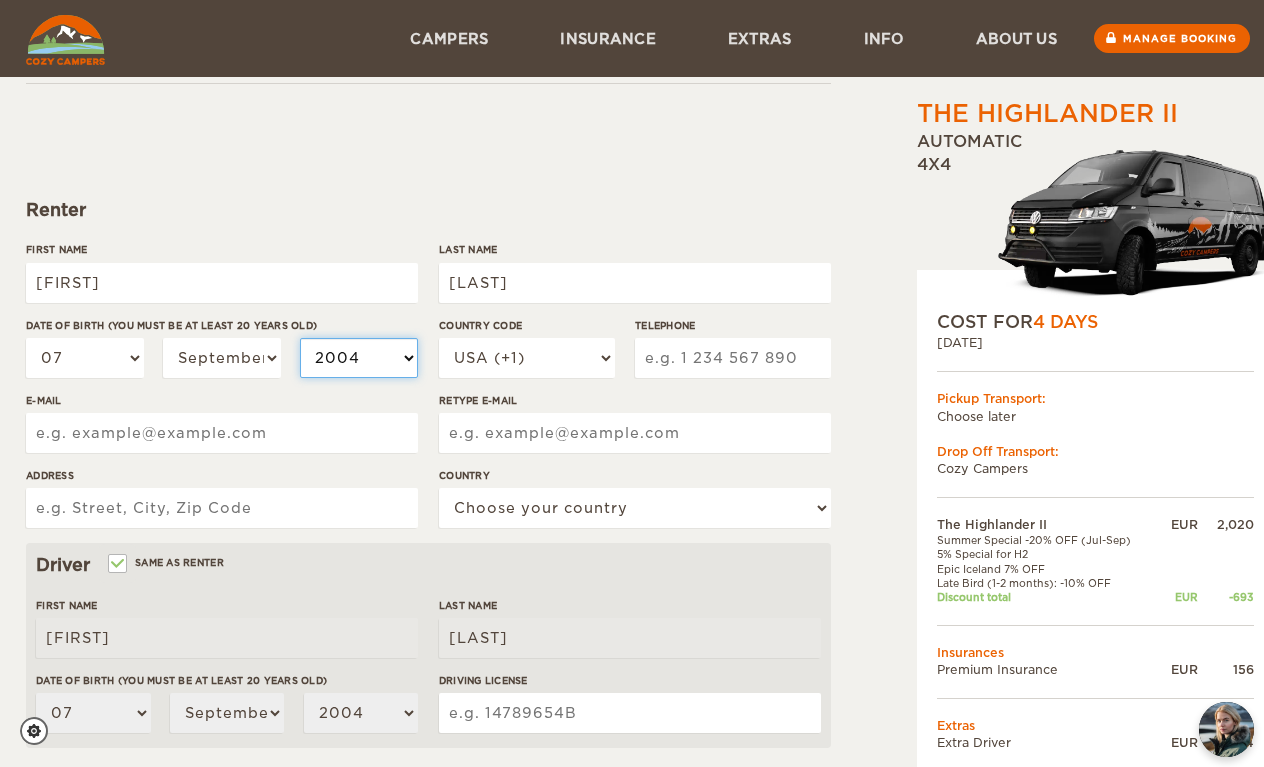 select on "1972" 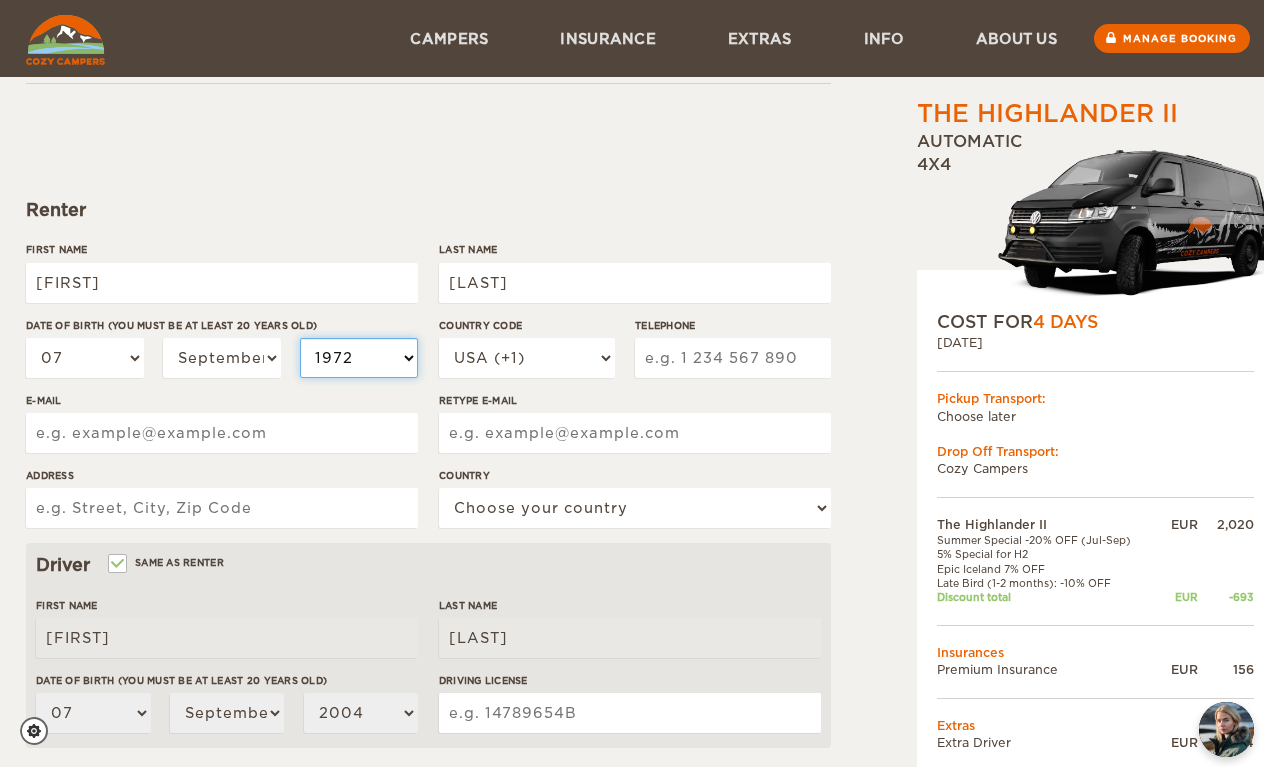 select on "1972" 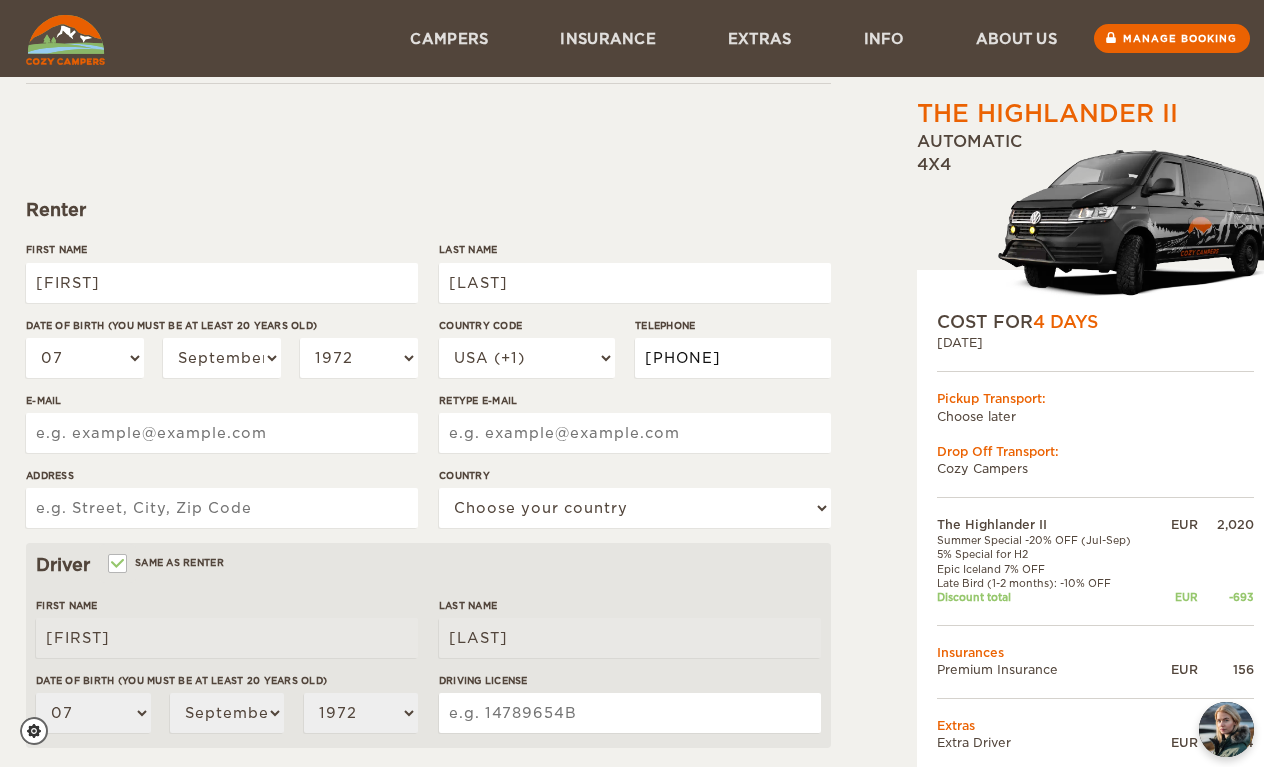type on "9545529714" 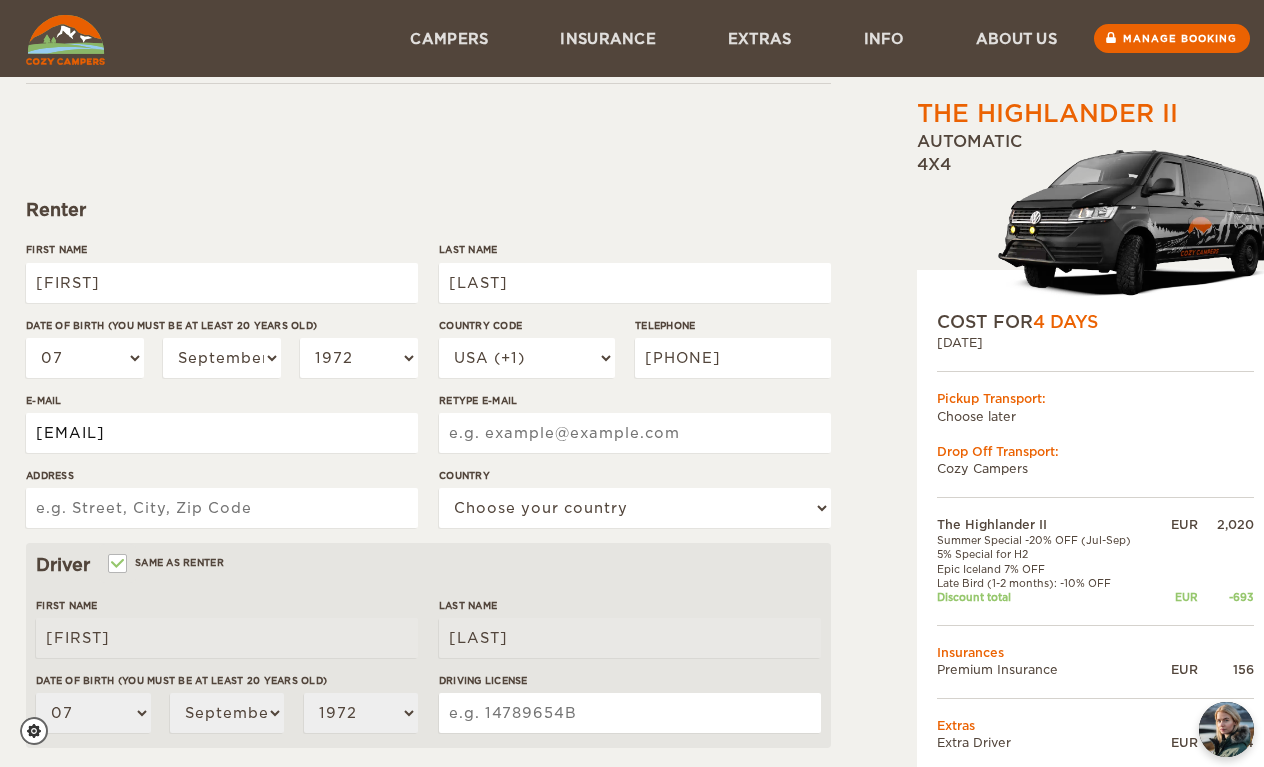 type on "WILLYBIL@AOL.COM" 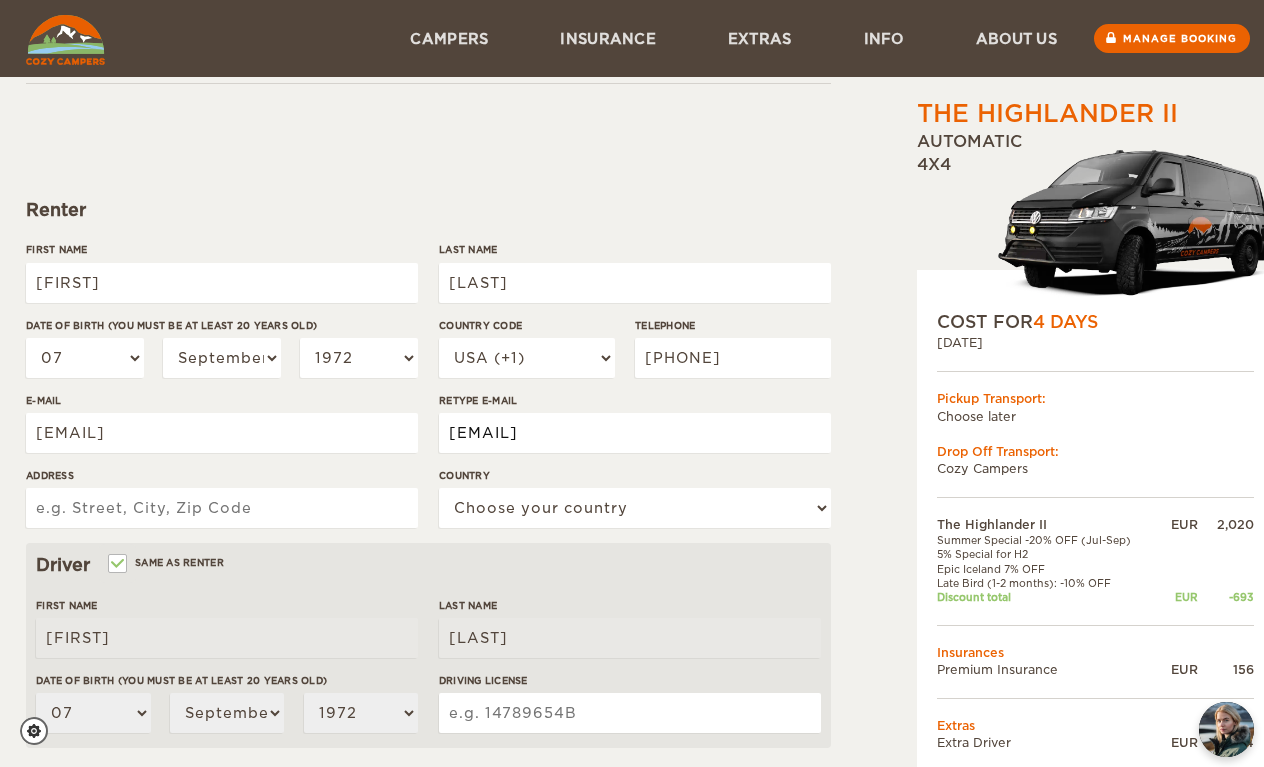 type on "WILLYBIL@AOL.COM" 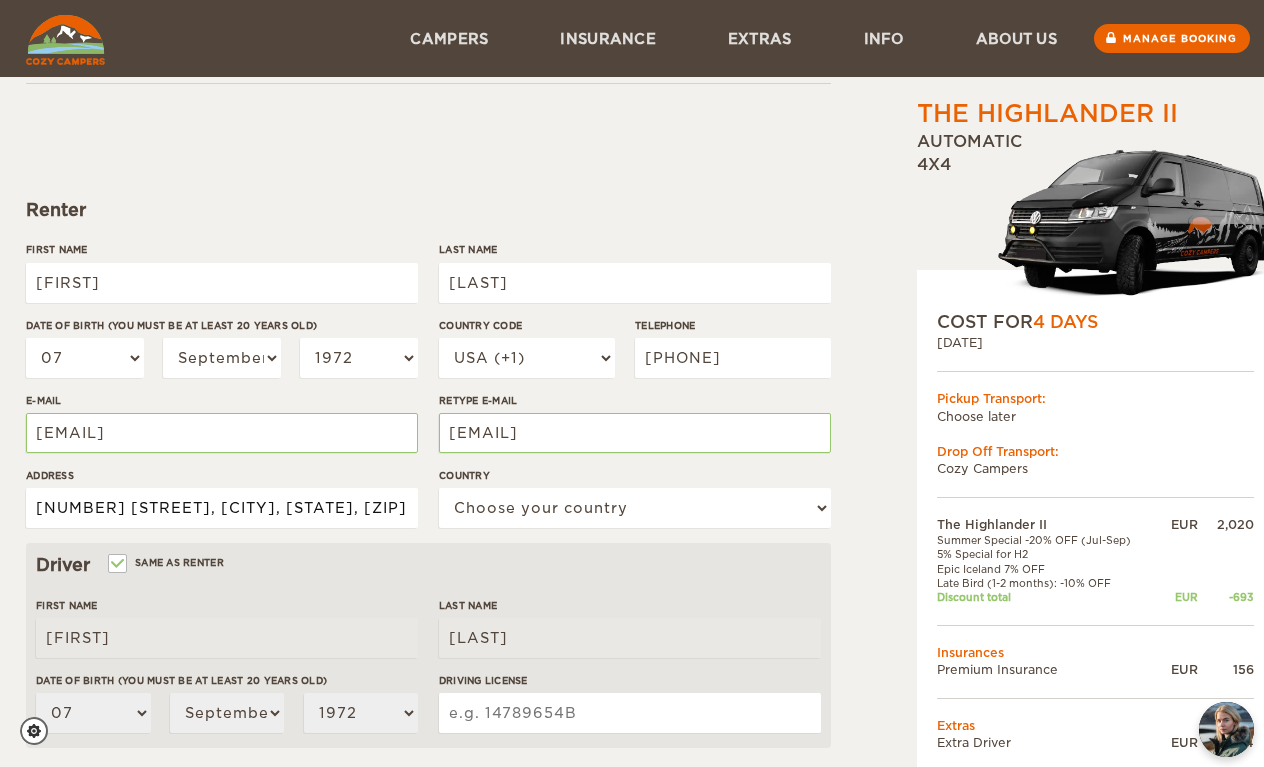 type on "12301 PASEO WAY, HOLLYWOOD, FLORIDA, 33026" 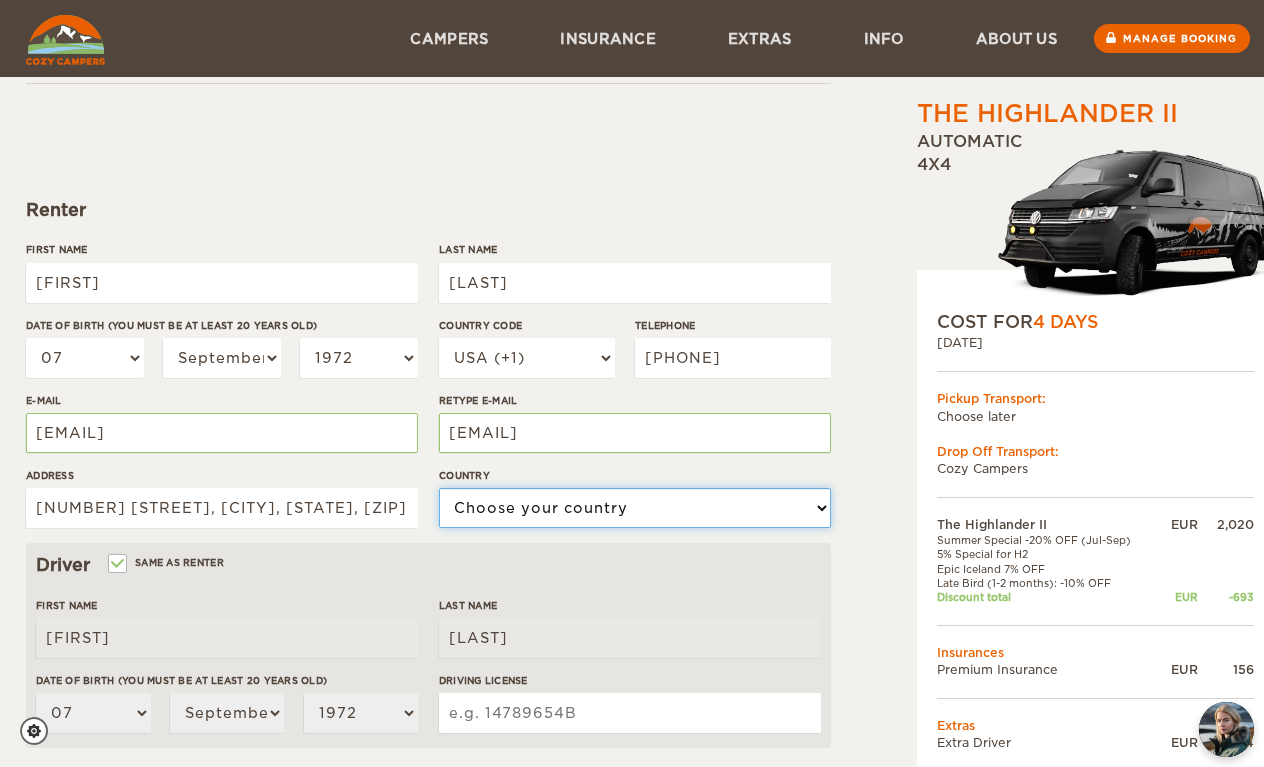 select on "222" 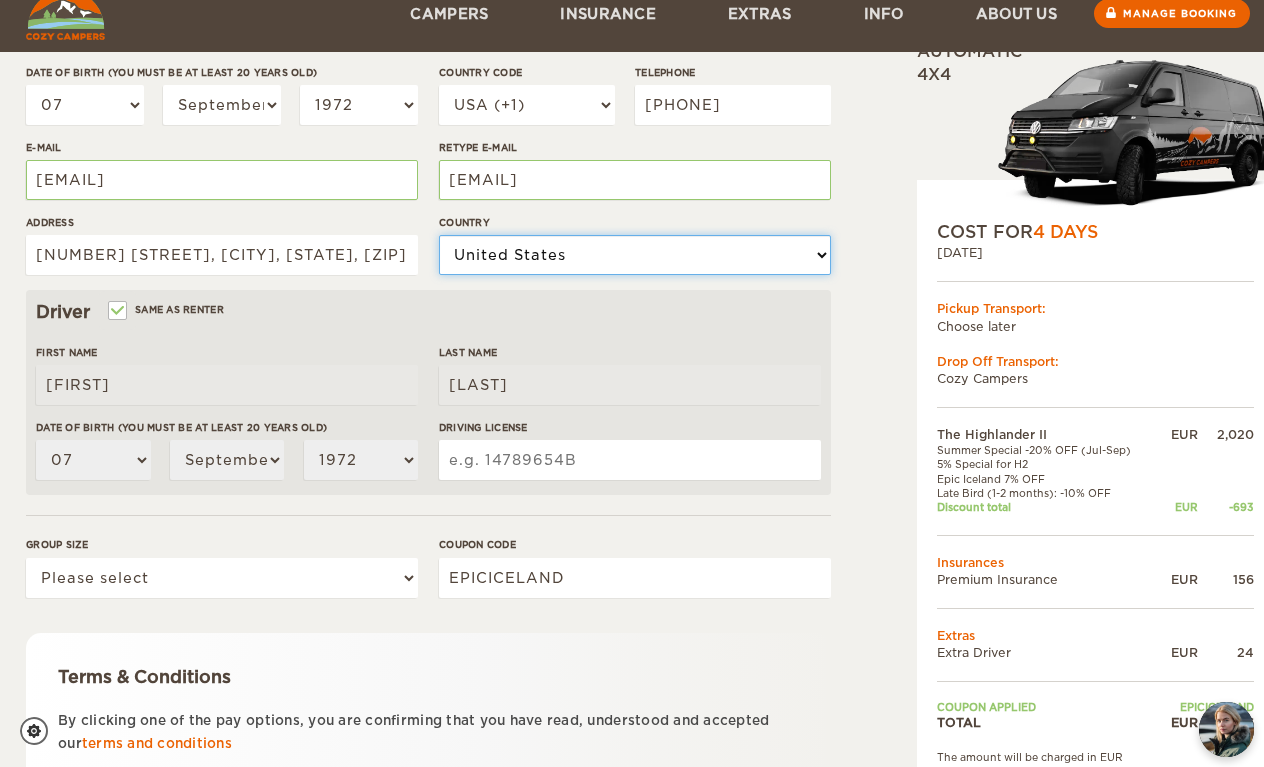 scroll, scrollTop: 419, scrollLeft: 0, axis: vertical 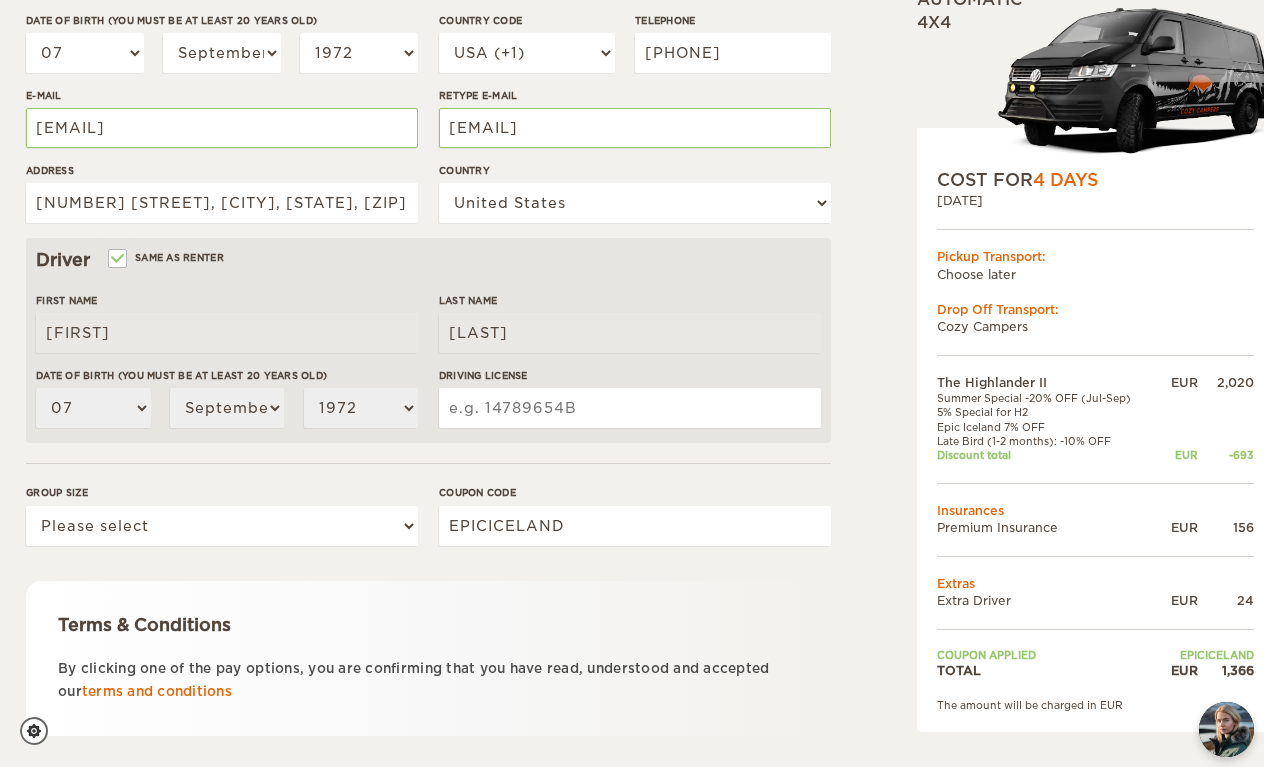 click on "Driving License" at bounding box center [630, 408] 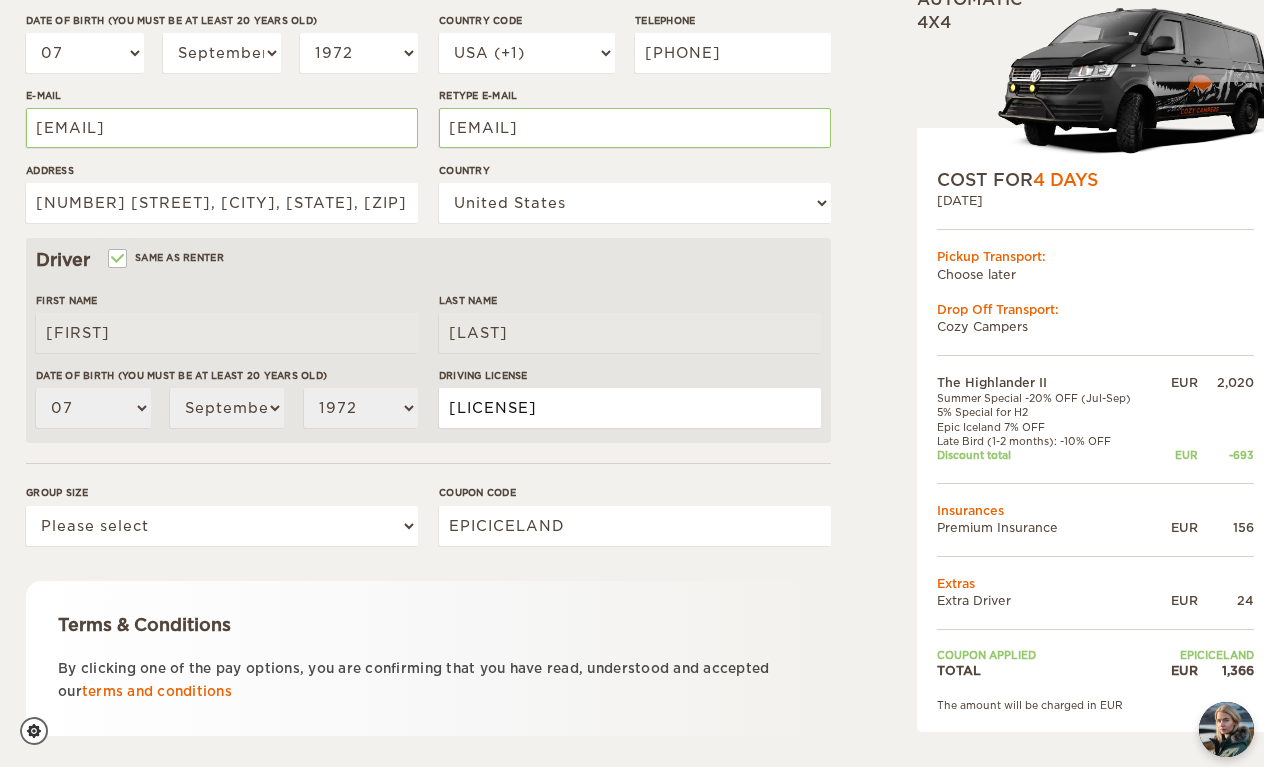 type on "L263933723270" 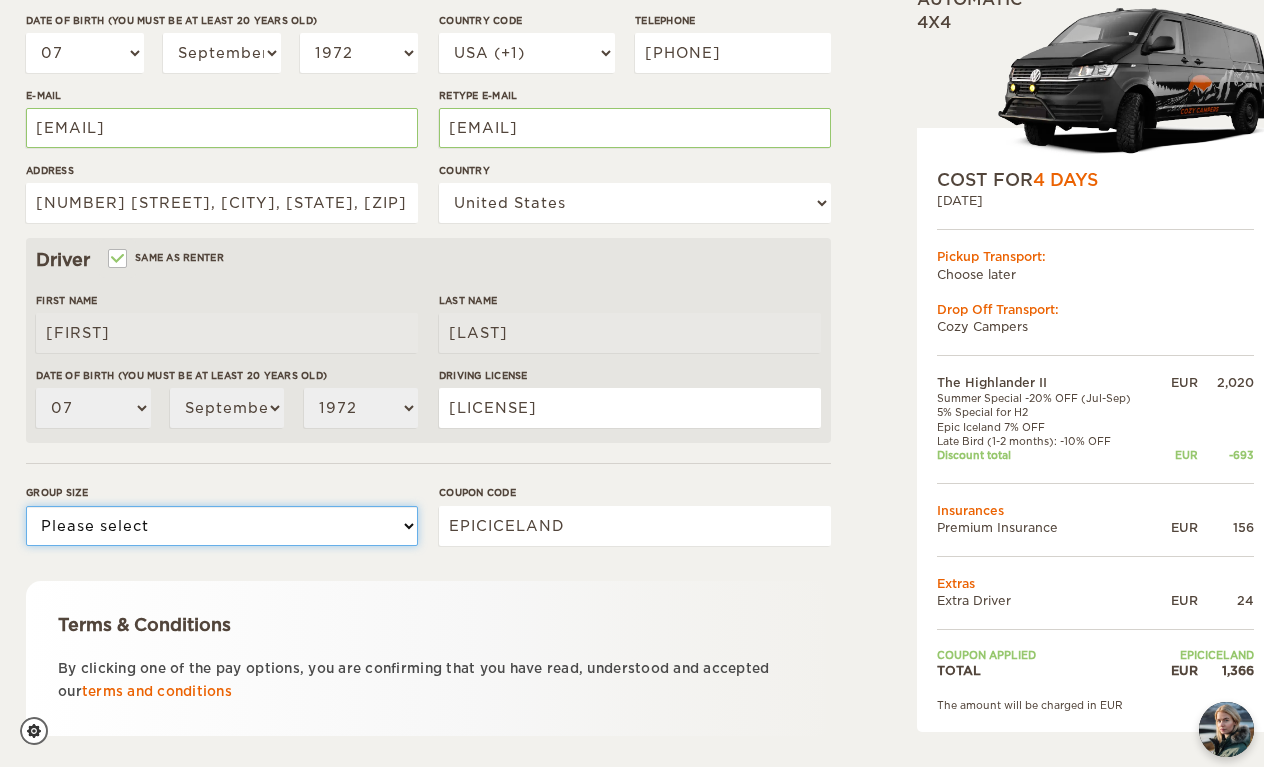 select on "2" 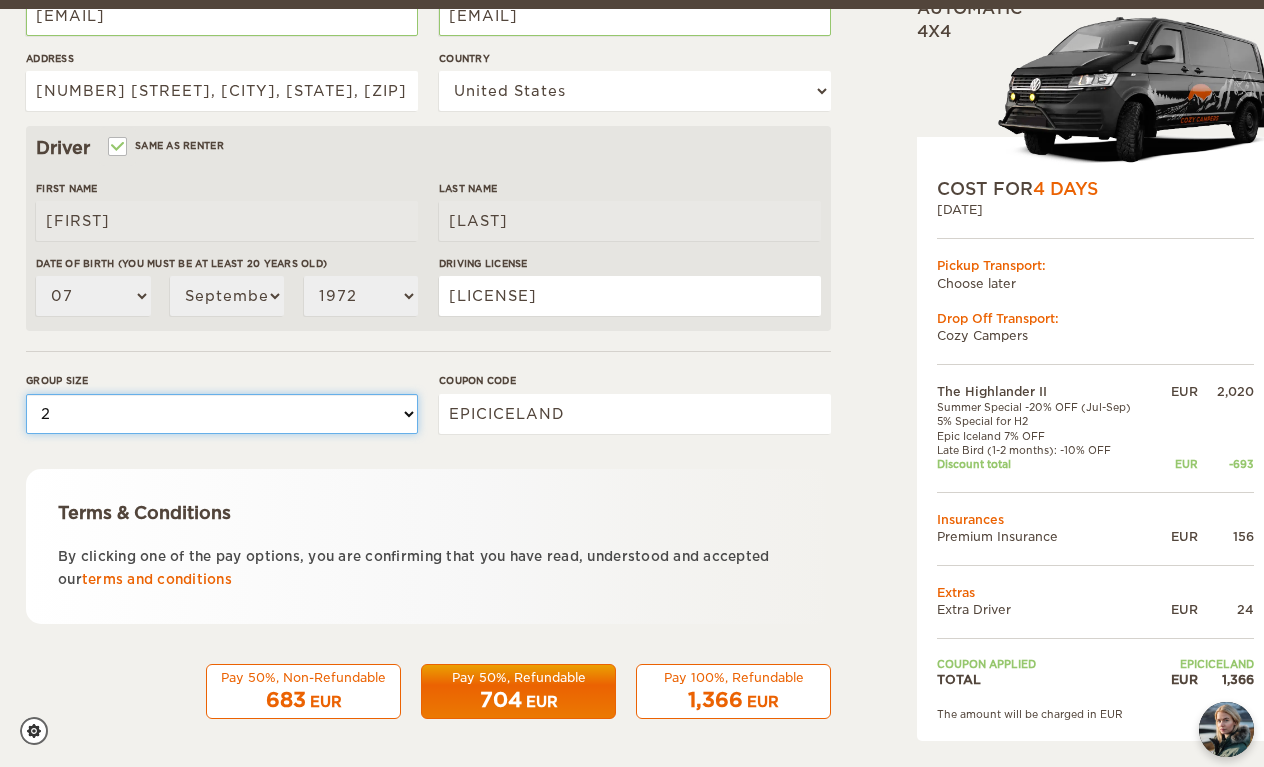 scroll, scrollTop: 529, scrollLeft: 0, axis: vertical 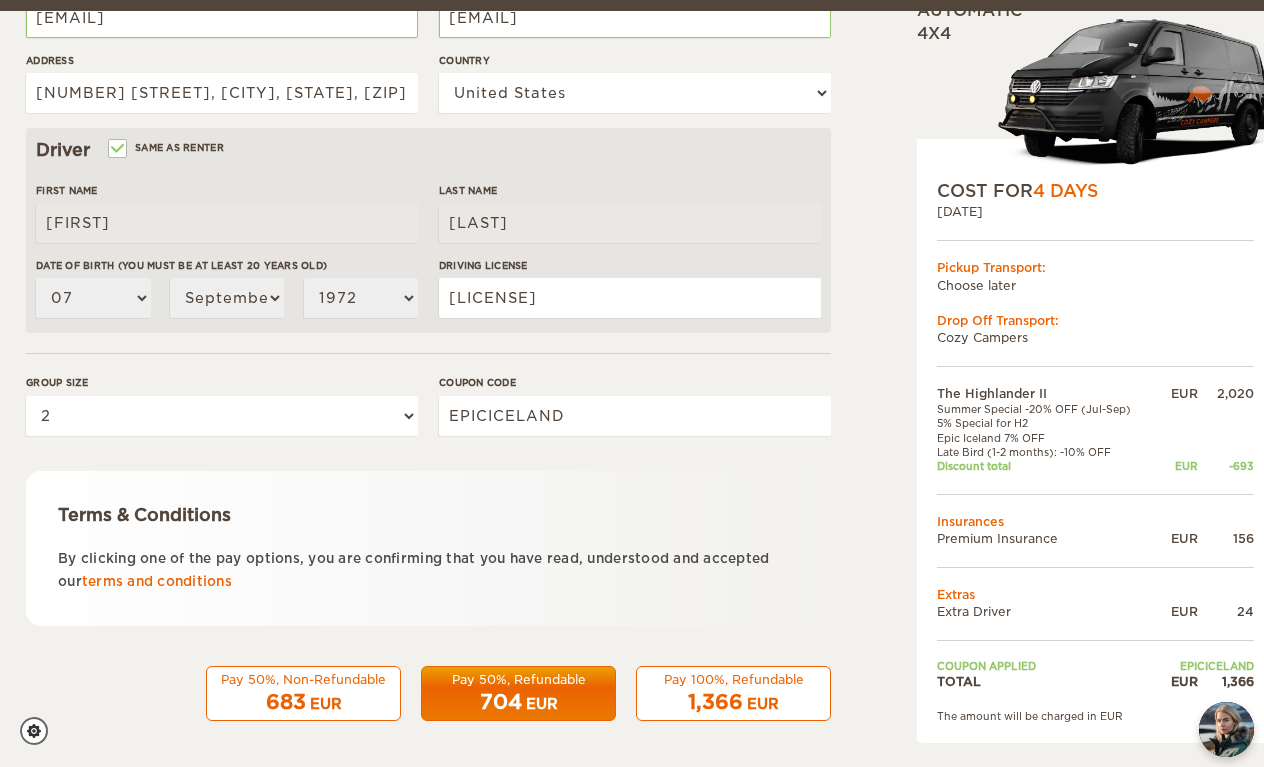 click on "EUR" at bounding box center [763, 704] 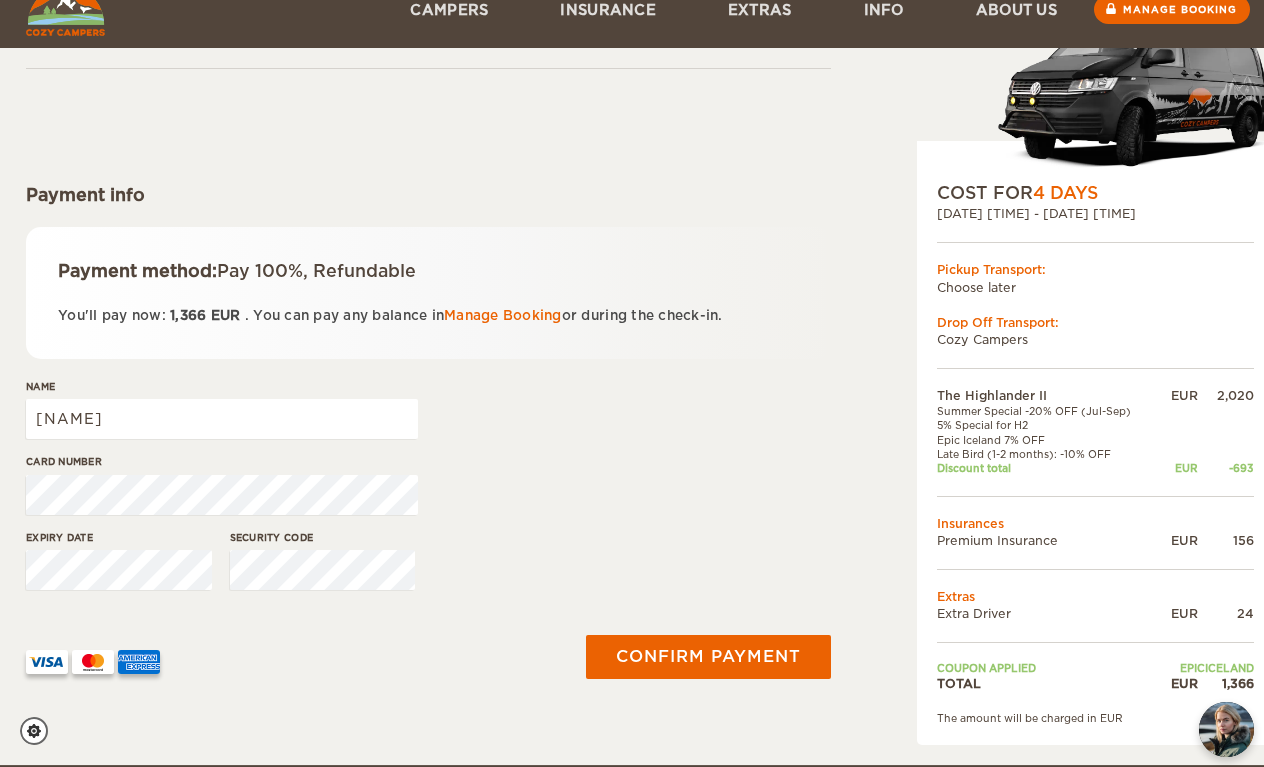 scroll, scrollTop: 188, scrollLeft: 0, axis: vertical 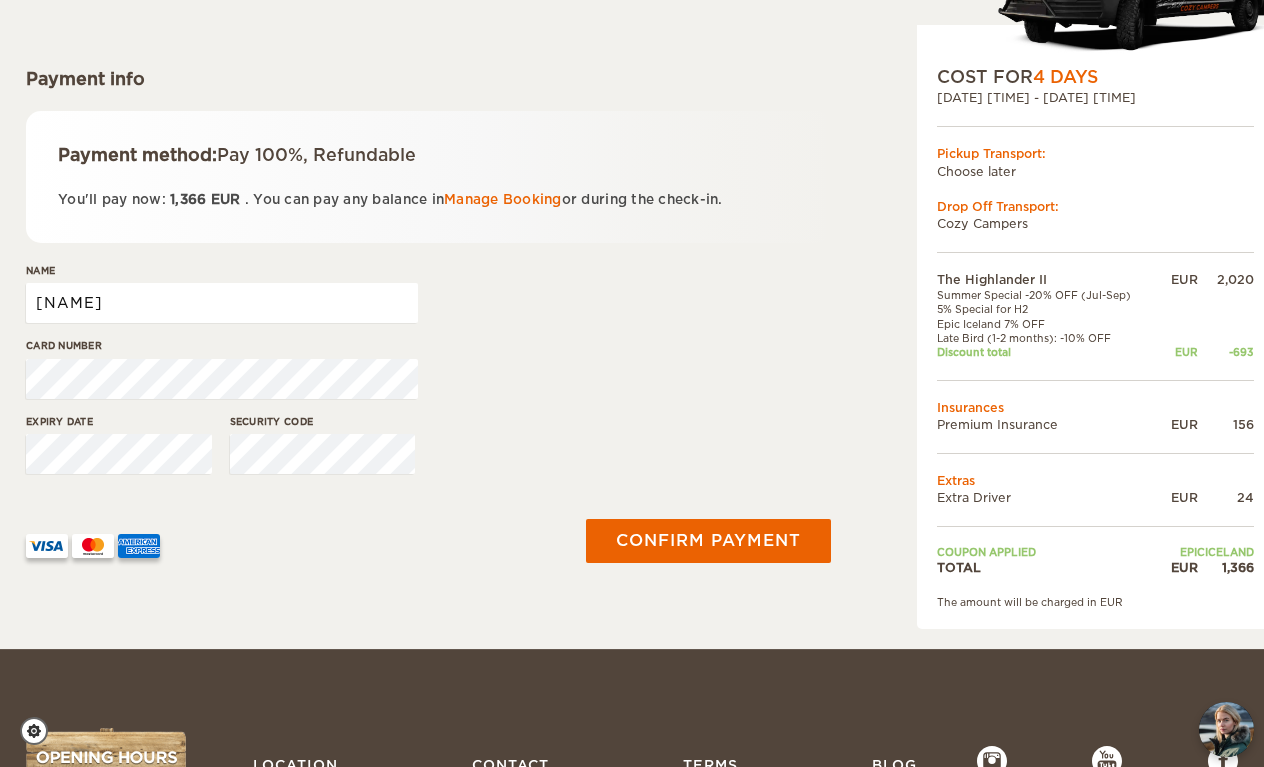 click on "[NAME]" at bounding box center (222, 303) 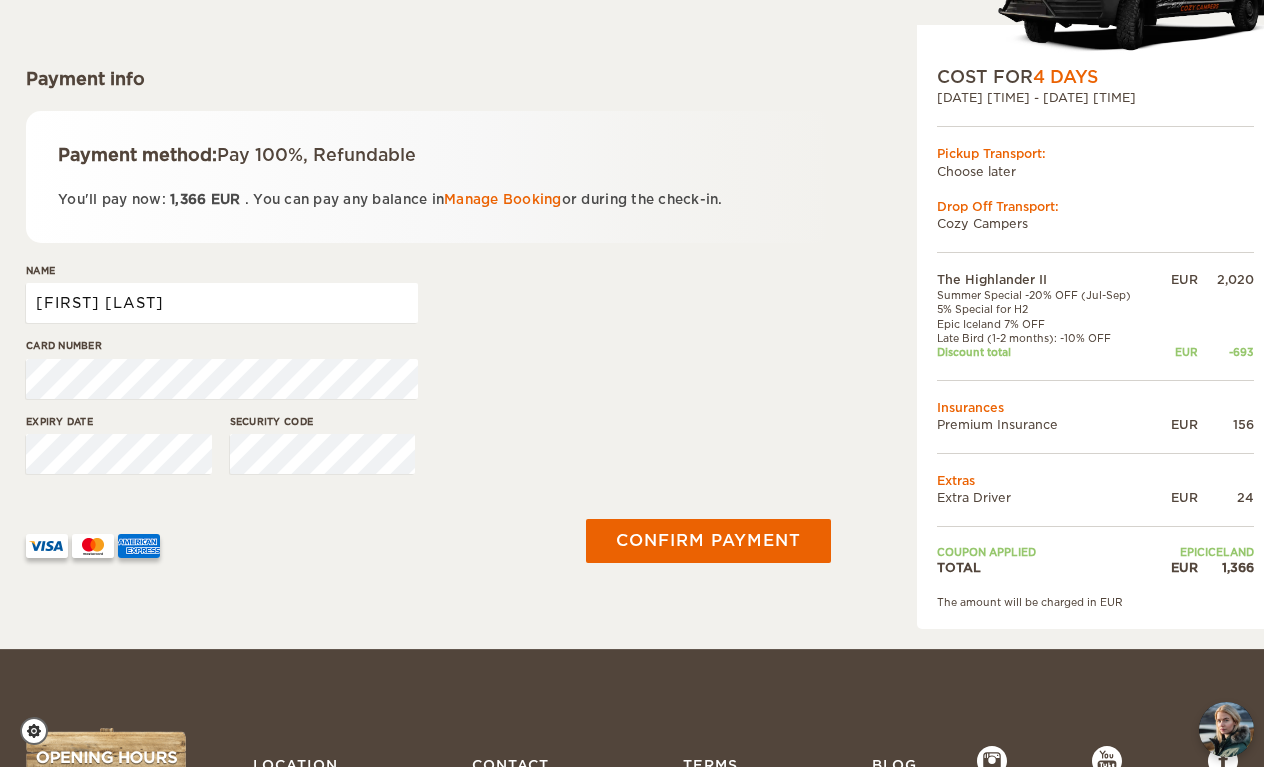 type on "WILLIAM LOCKARD" 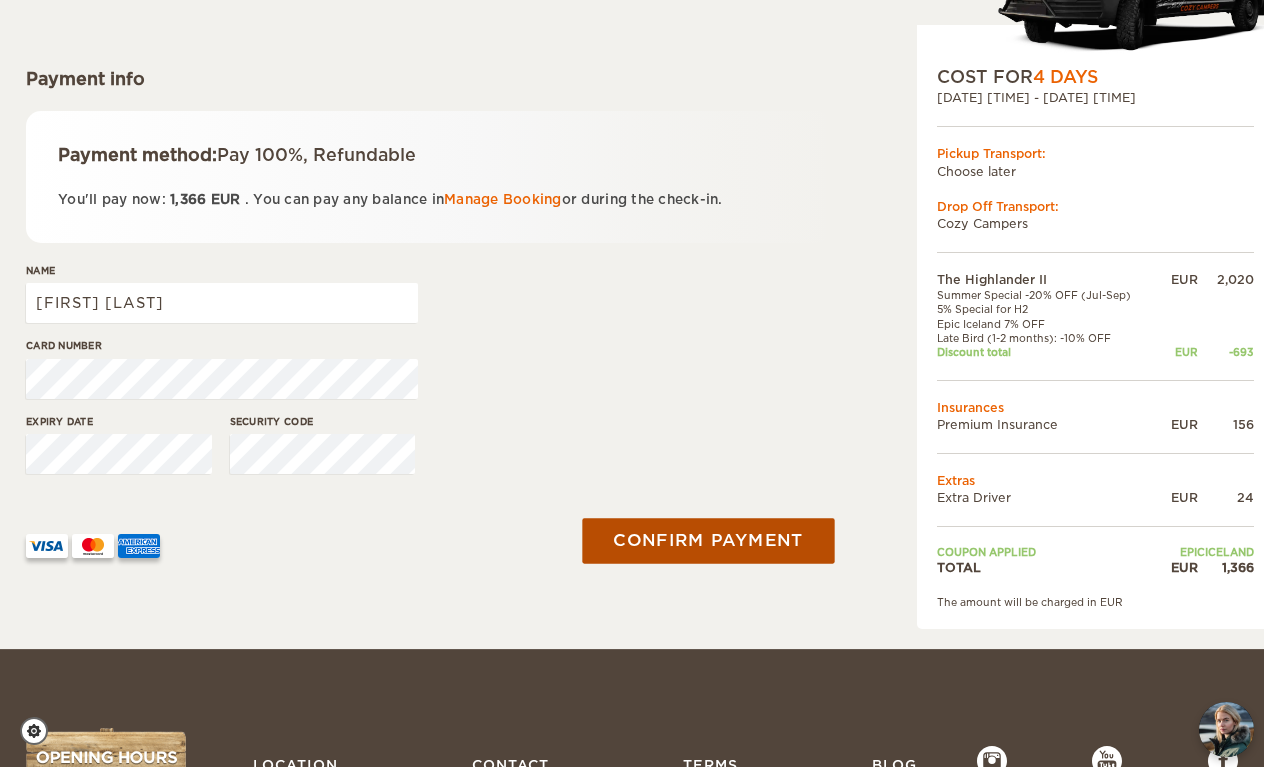 click on "Confirm payment" at bounding box center (708, 540) 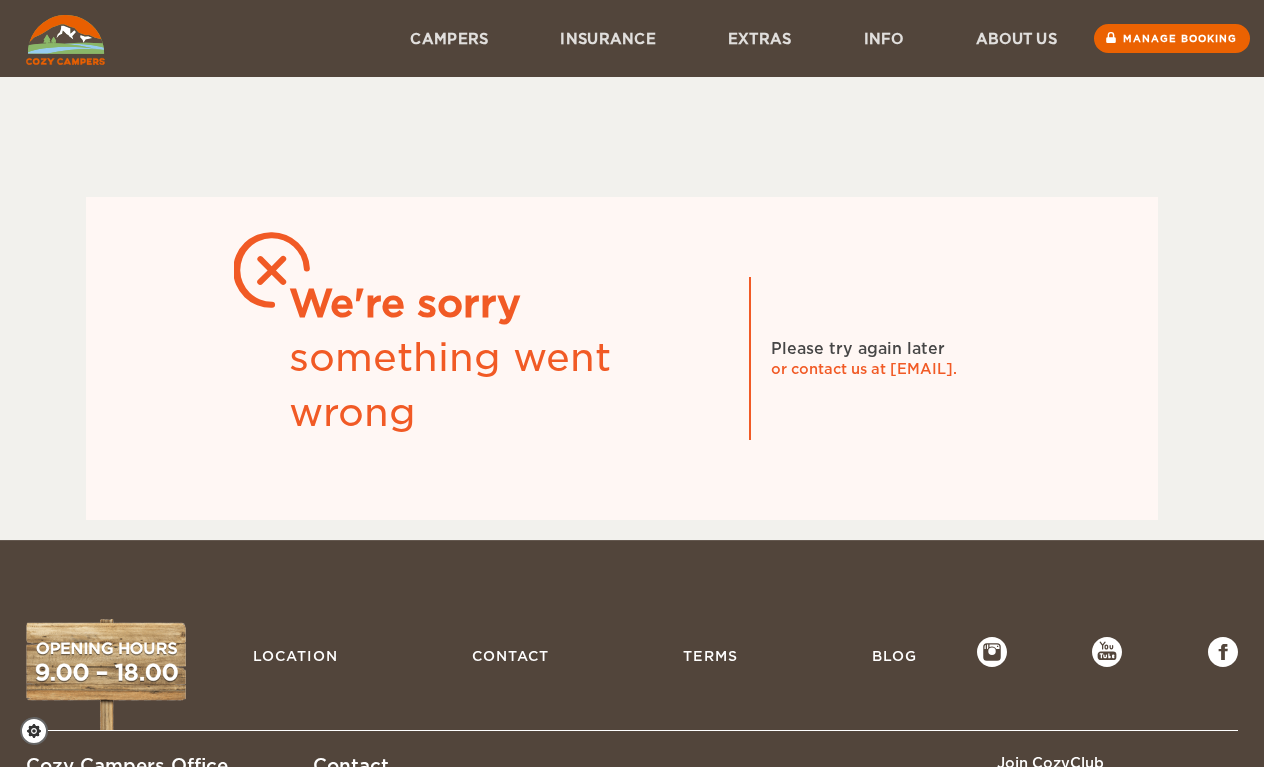 scroll, scrollTop: 0, scrollLeft: 0, axis: both 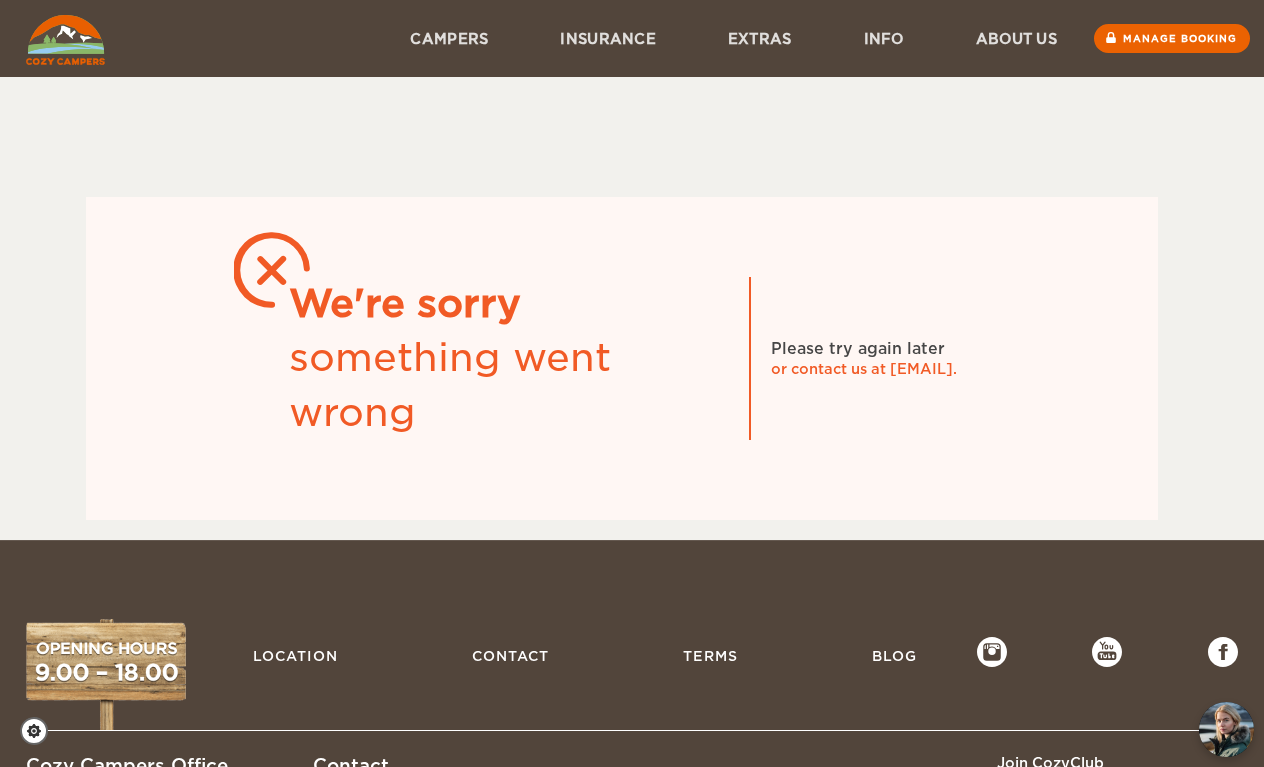 click at bounding box center (65, 40) 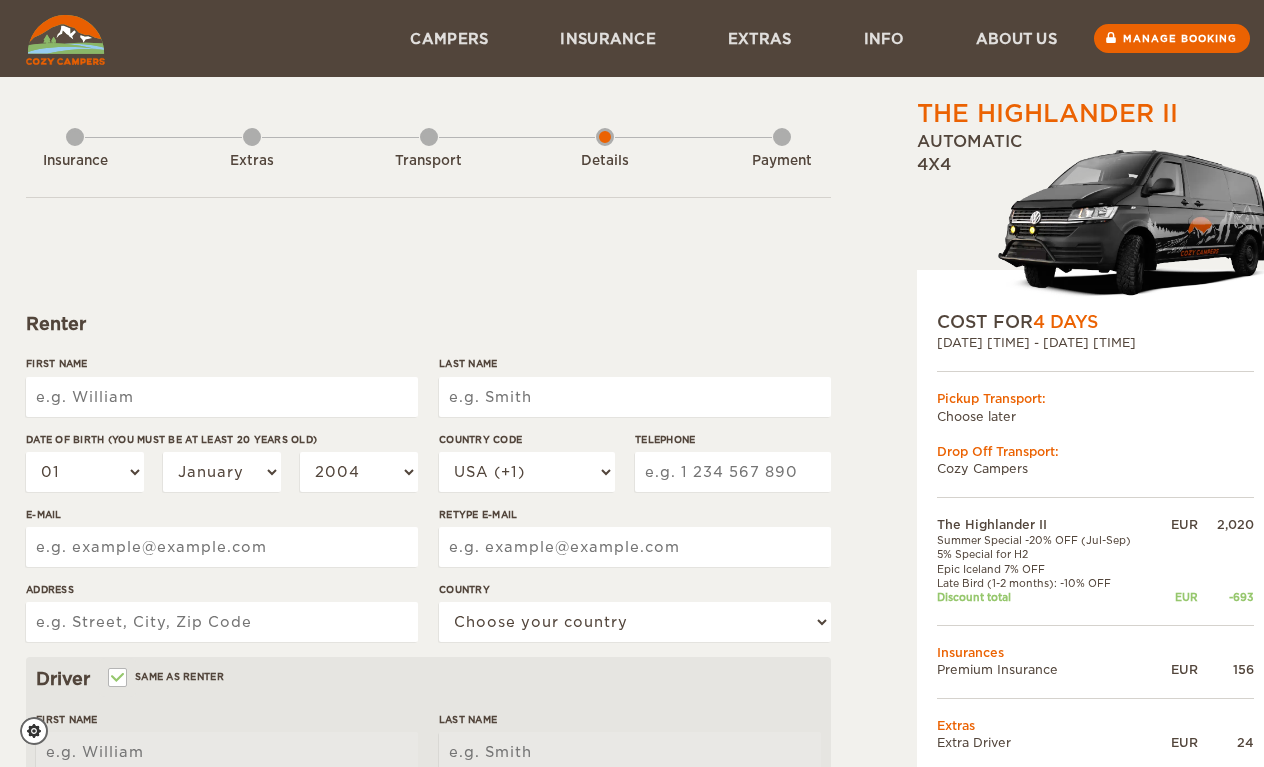 scroll, scrollTop: 0, scrollLeft: 0, axis: both 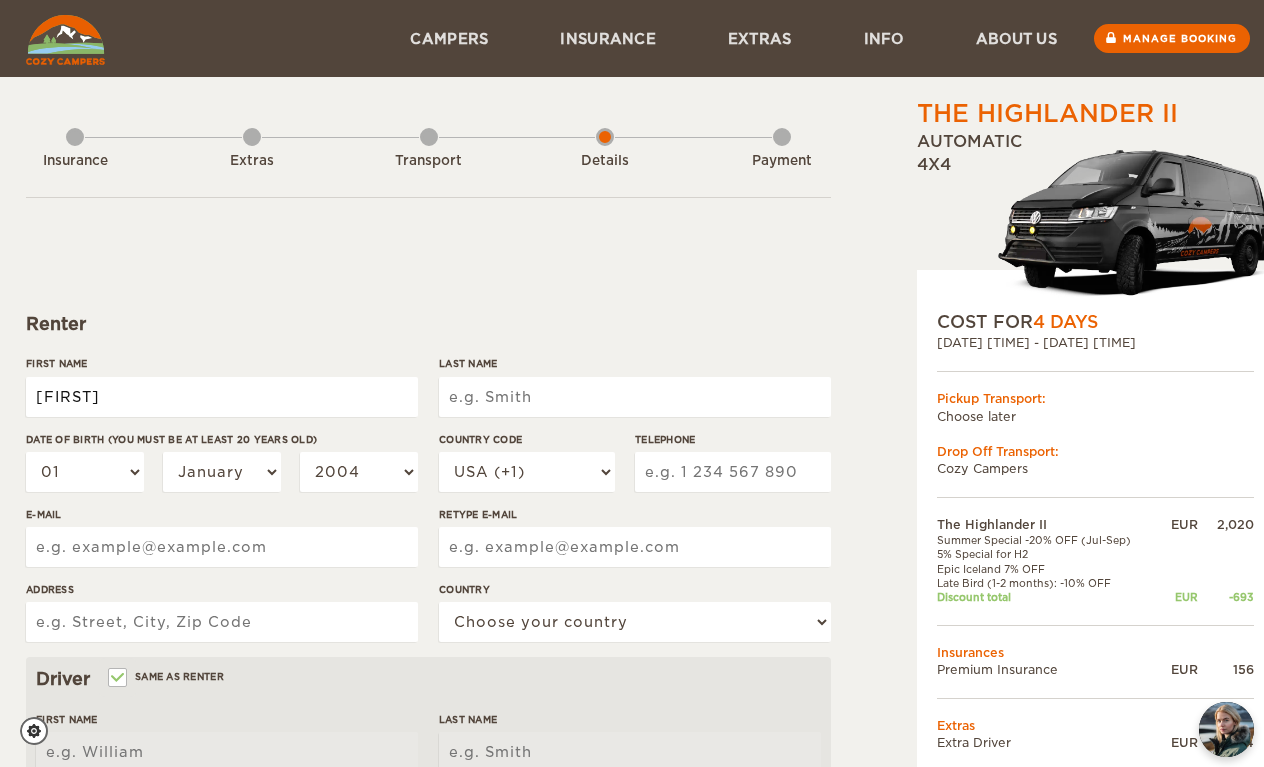 type on "[FIRST]" 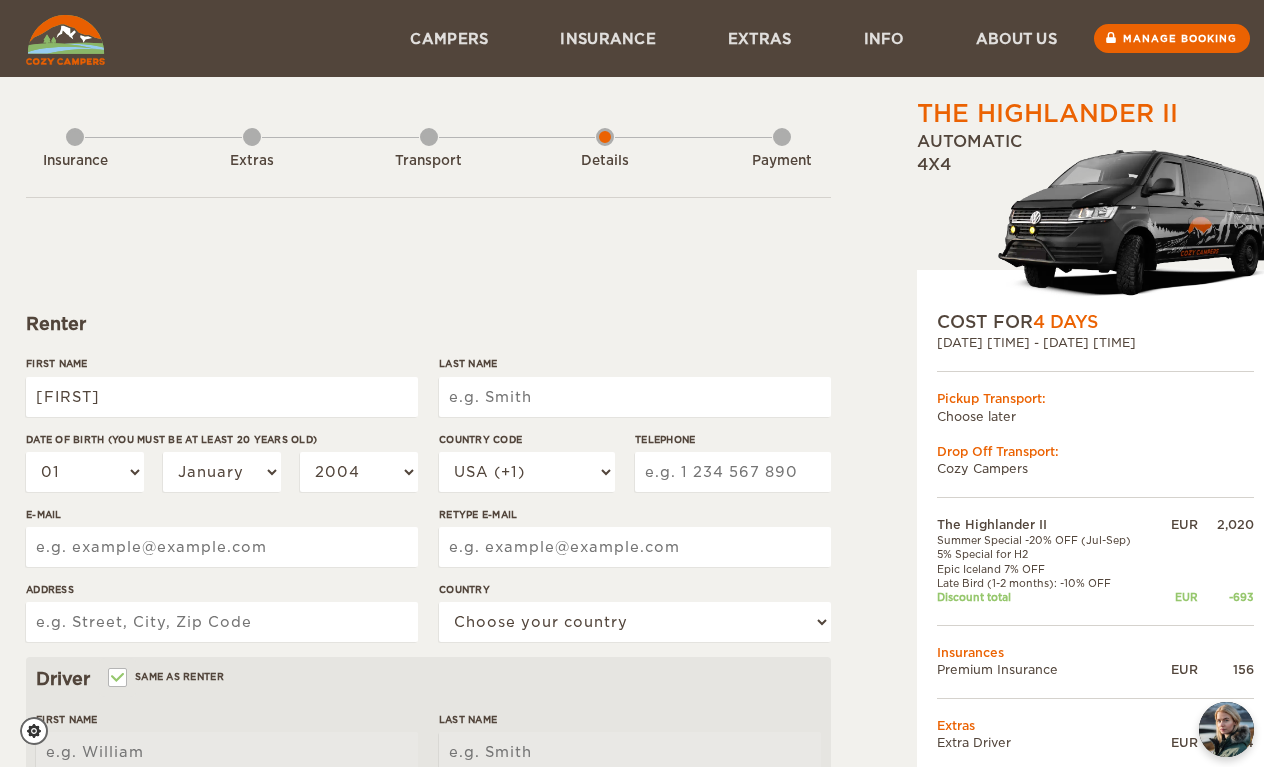 type on "[FIRST]" 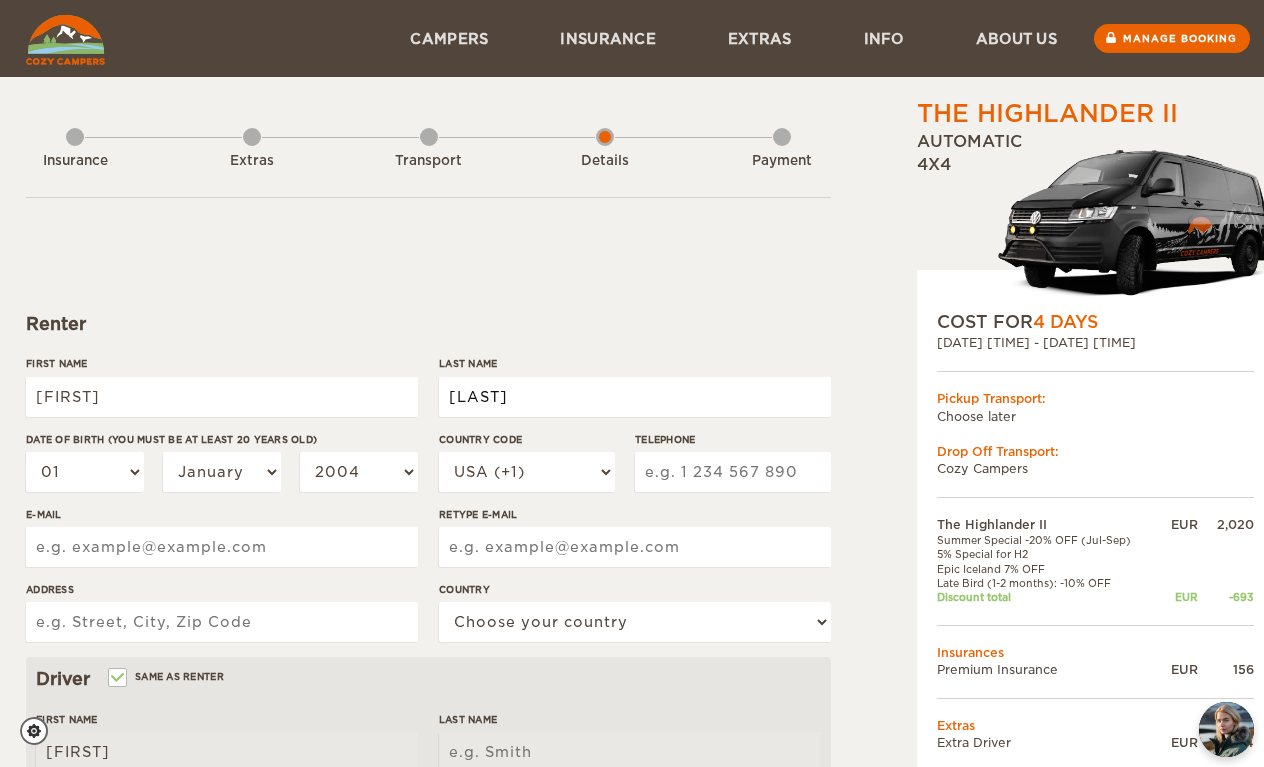 type on "[LAST]" 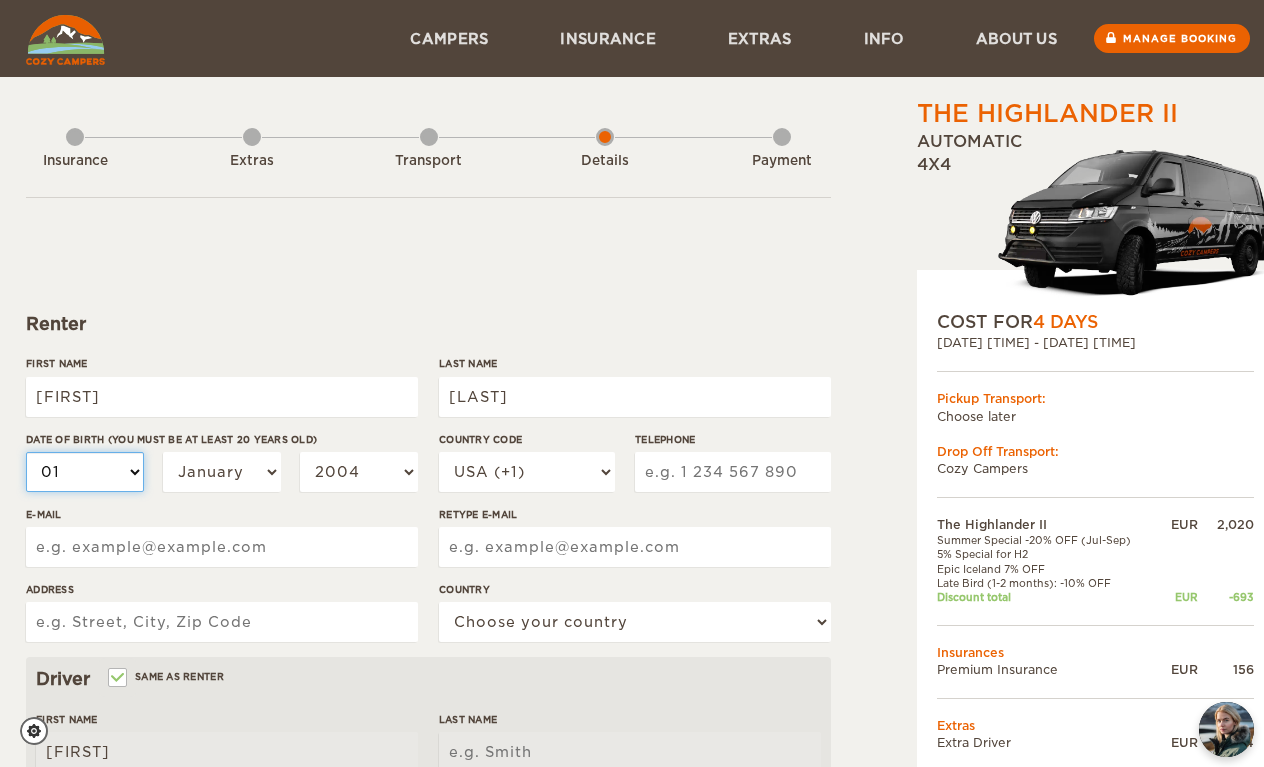 type on "[LAST]" 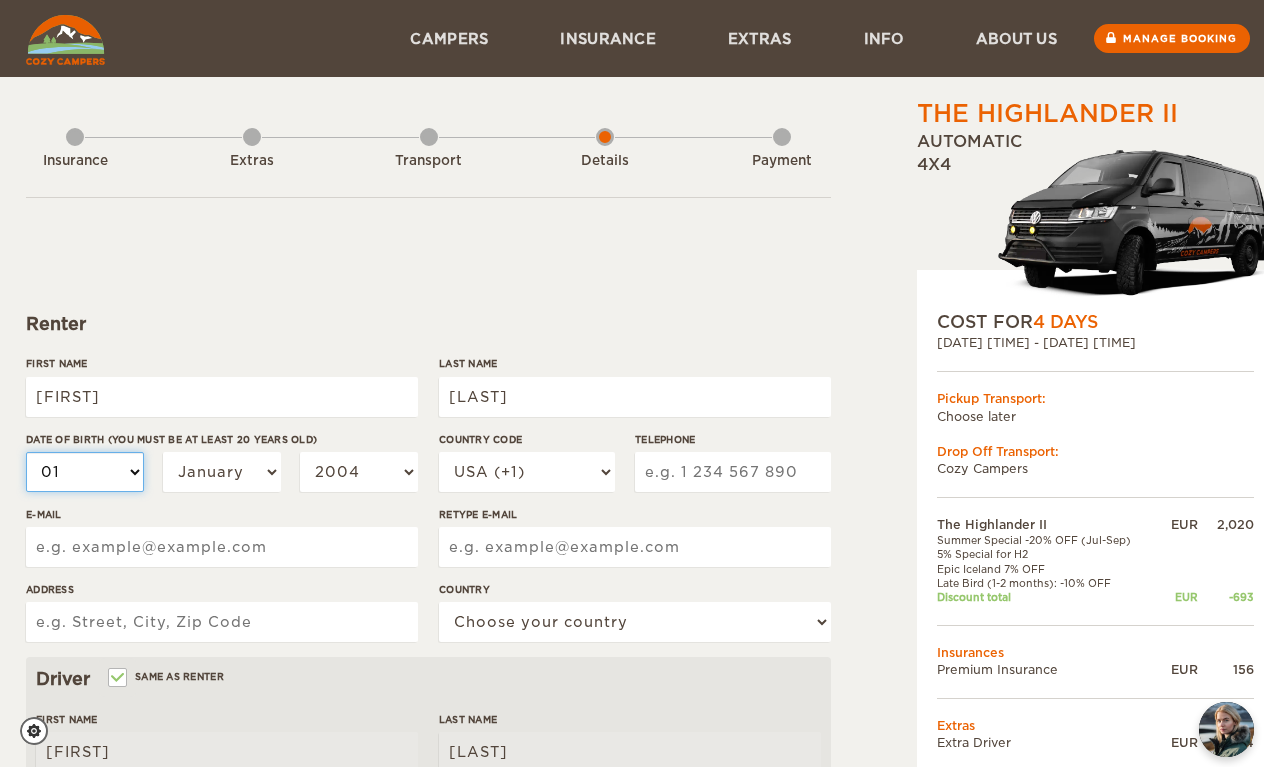 select on "07" 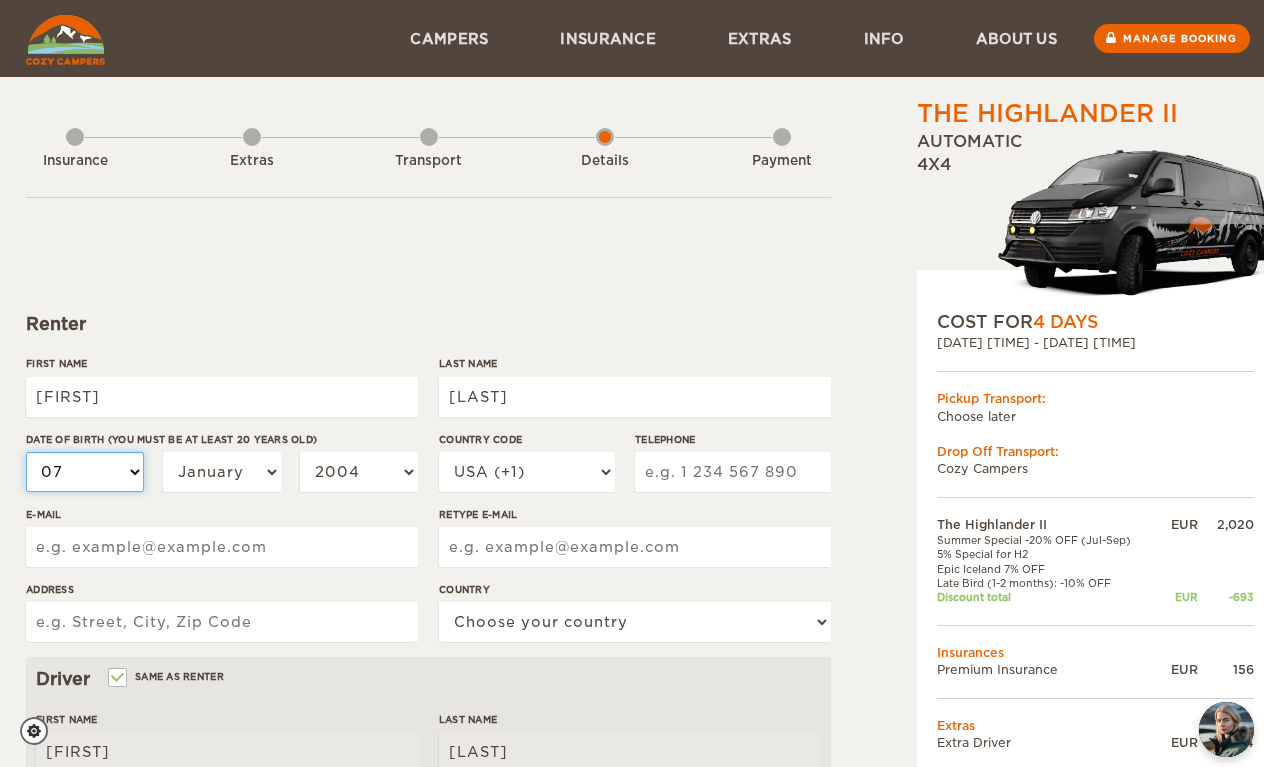 select on "07" 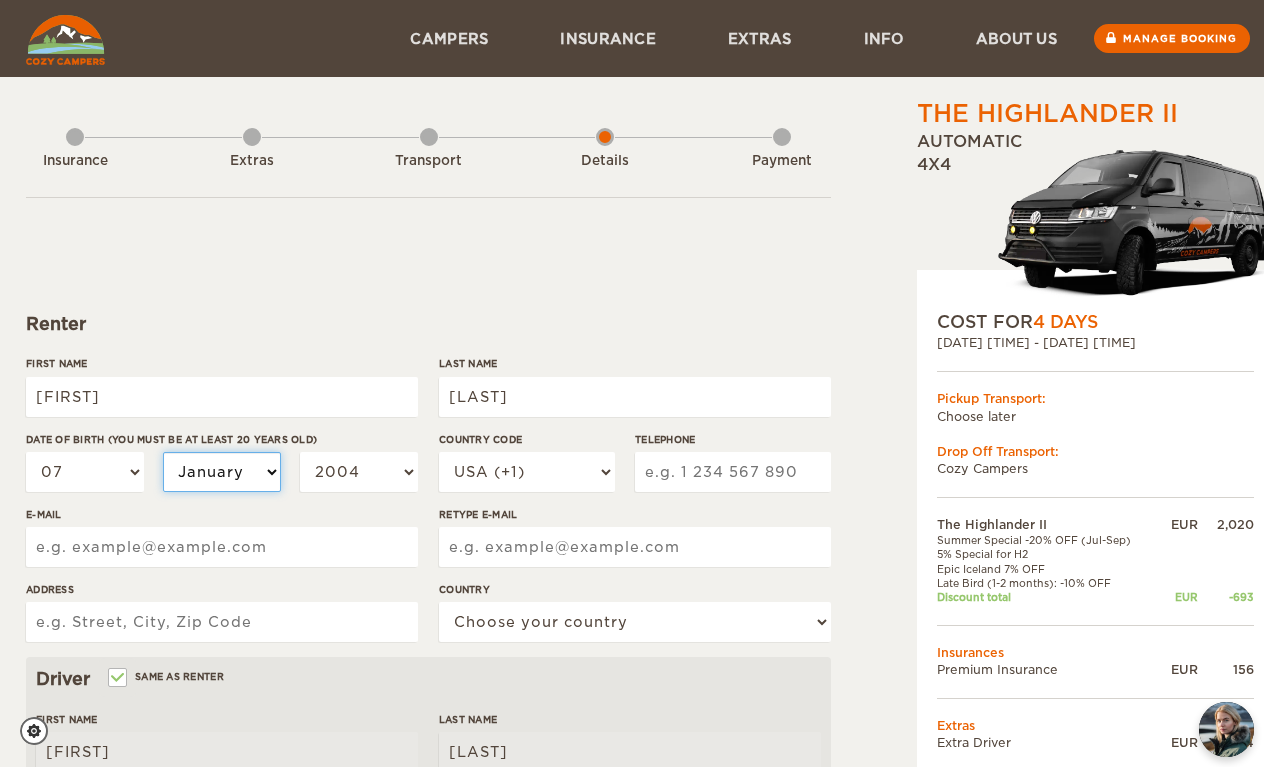 select on "09" 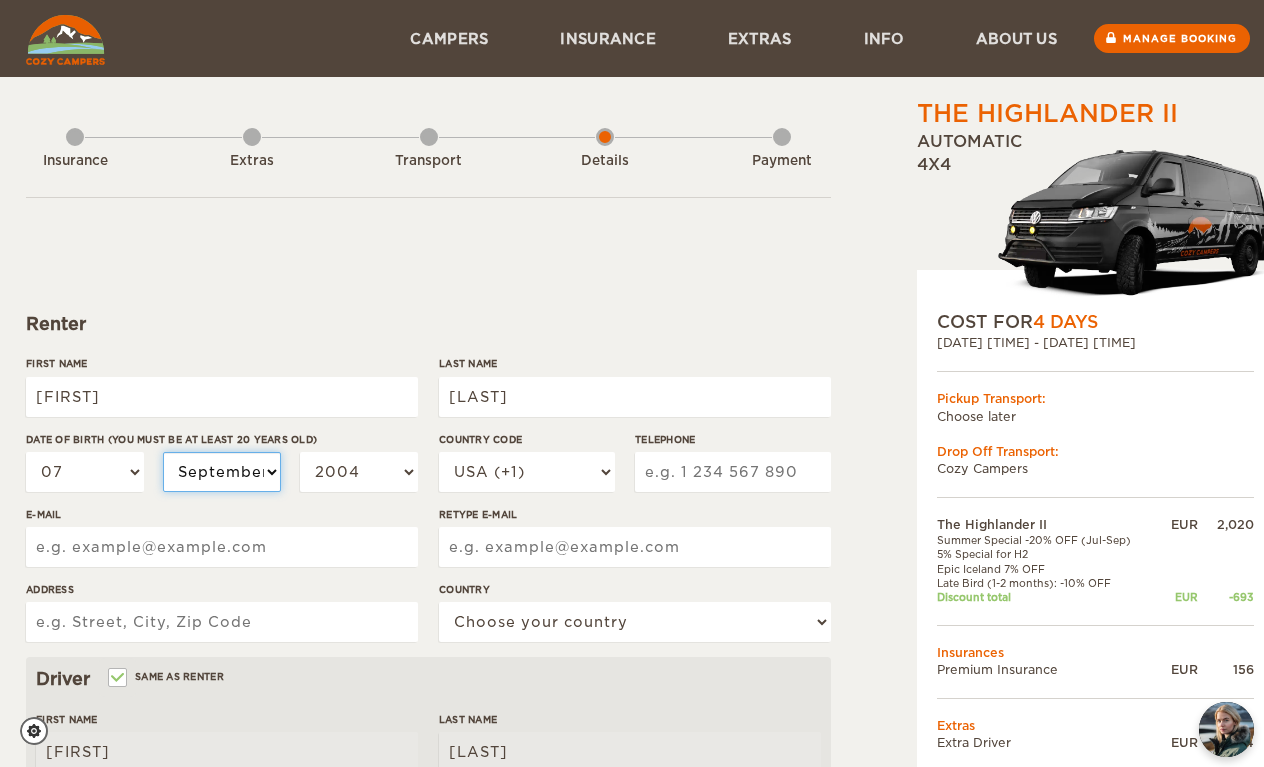 select on "09" 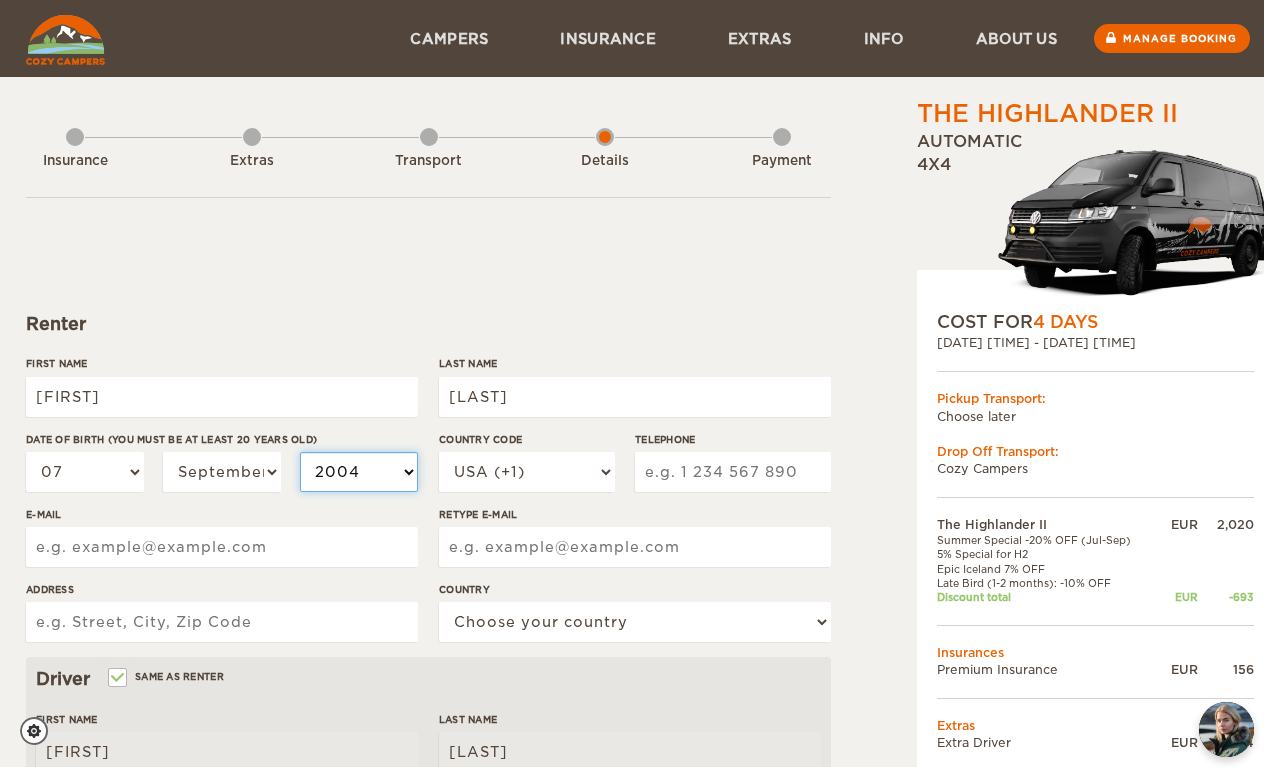 select on "1972" 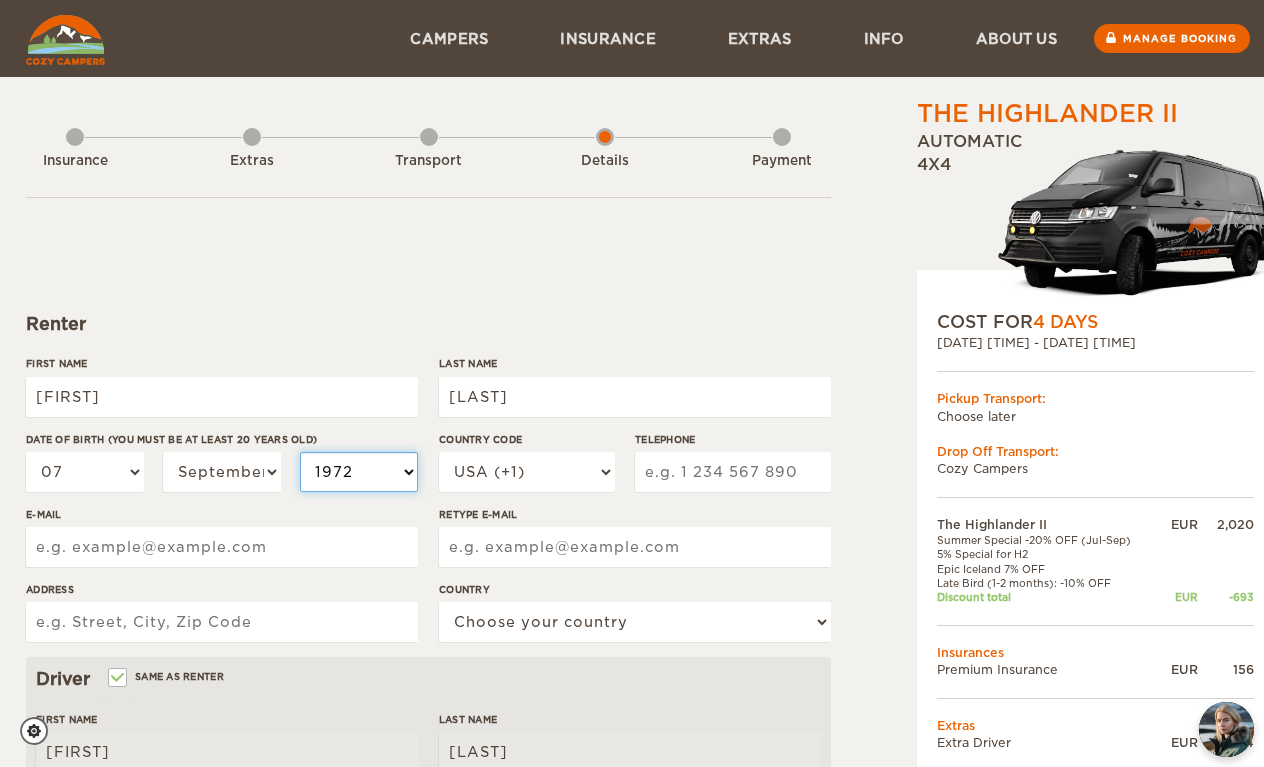 select on "1972" 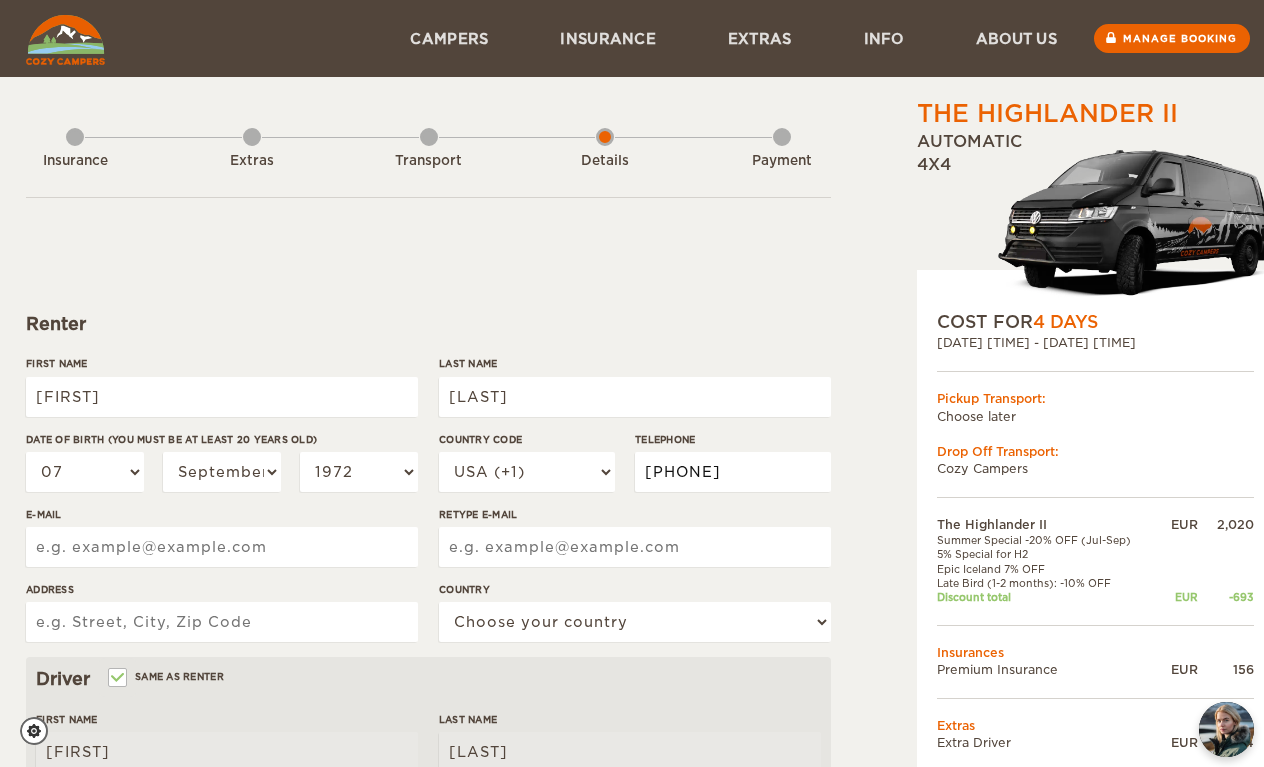 type on "9545529714" 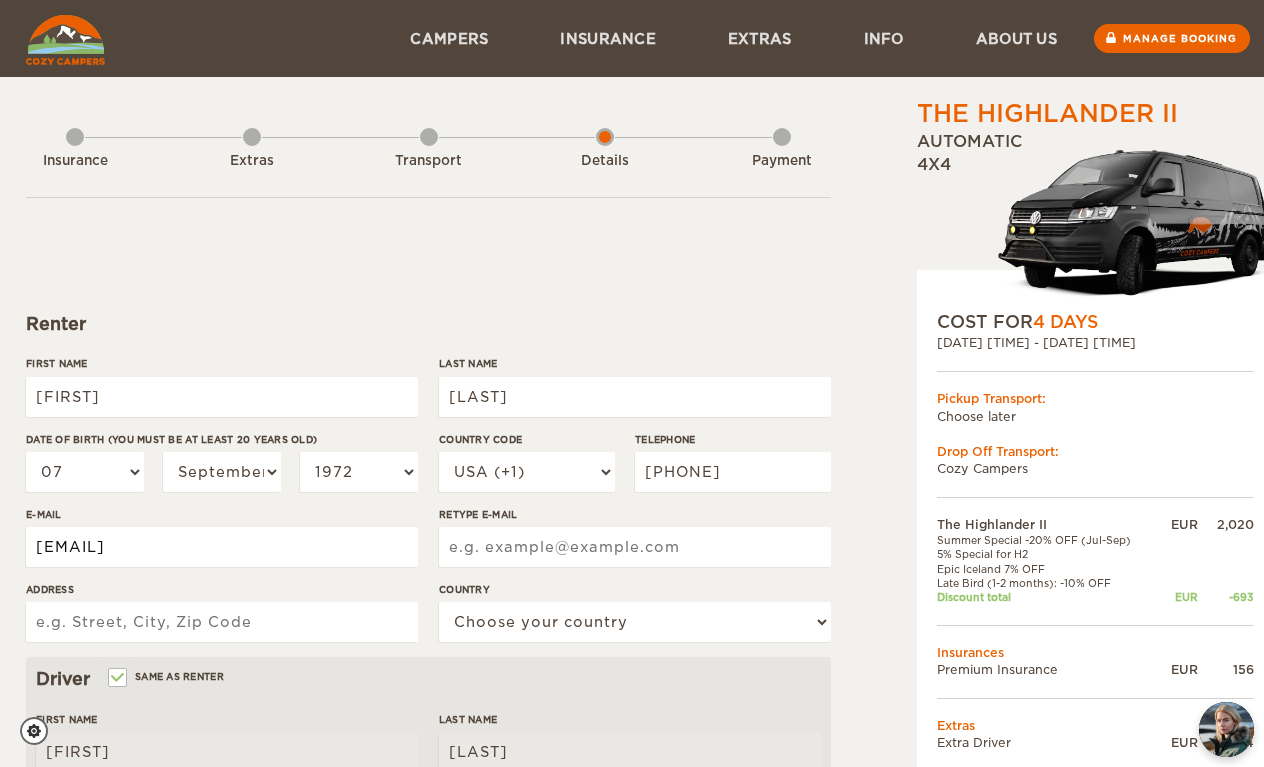type on "WILLYBIL@AOL.COM" 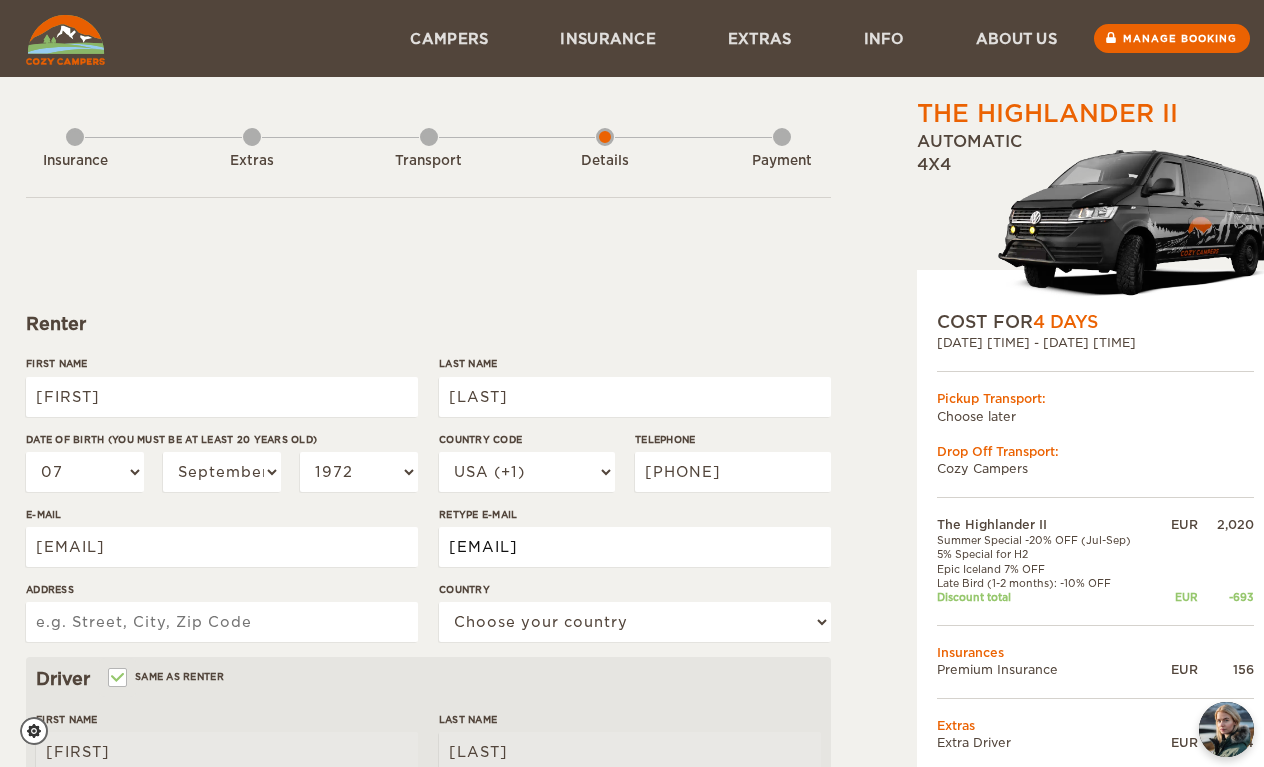 type on "WILLYBIL@AOL.COM" 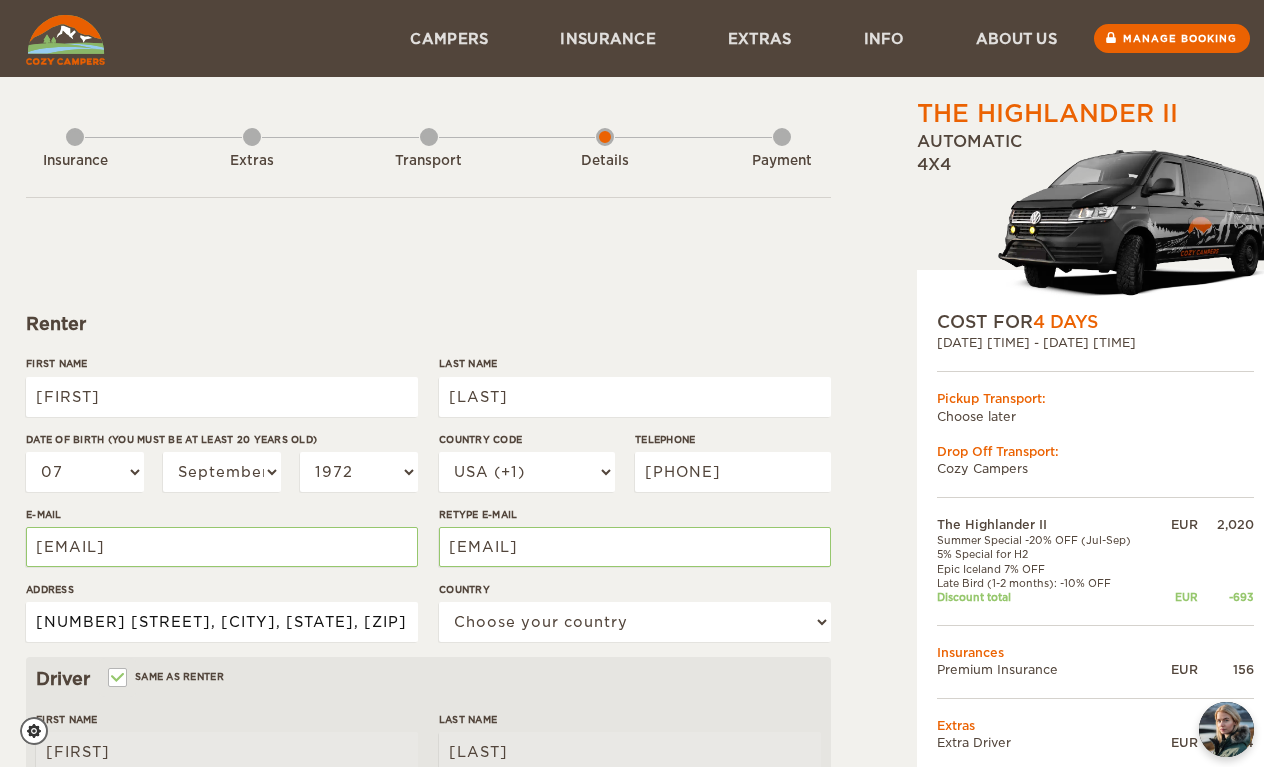 type on "12301 PASEO WAY, HOLLYWOOD, FLORIDA 33026" 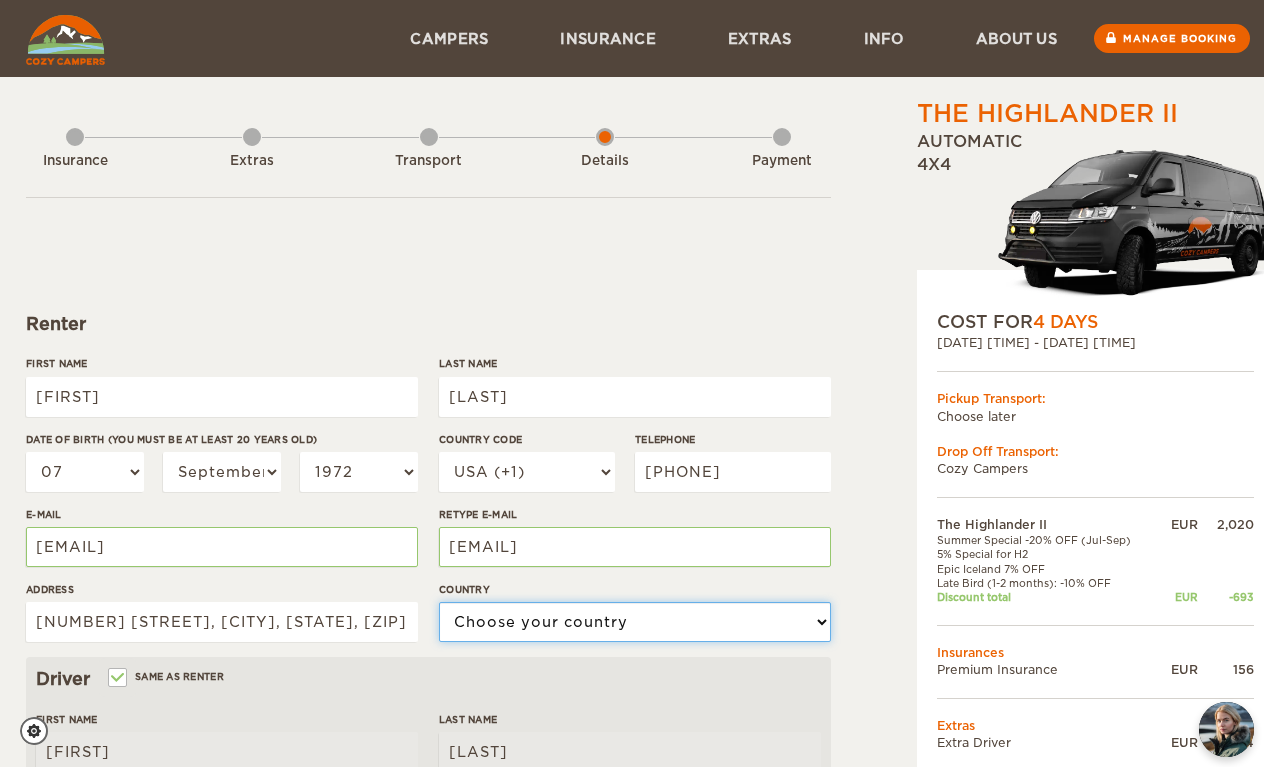 select on "222" 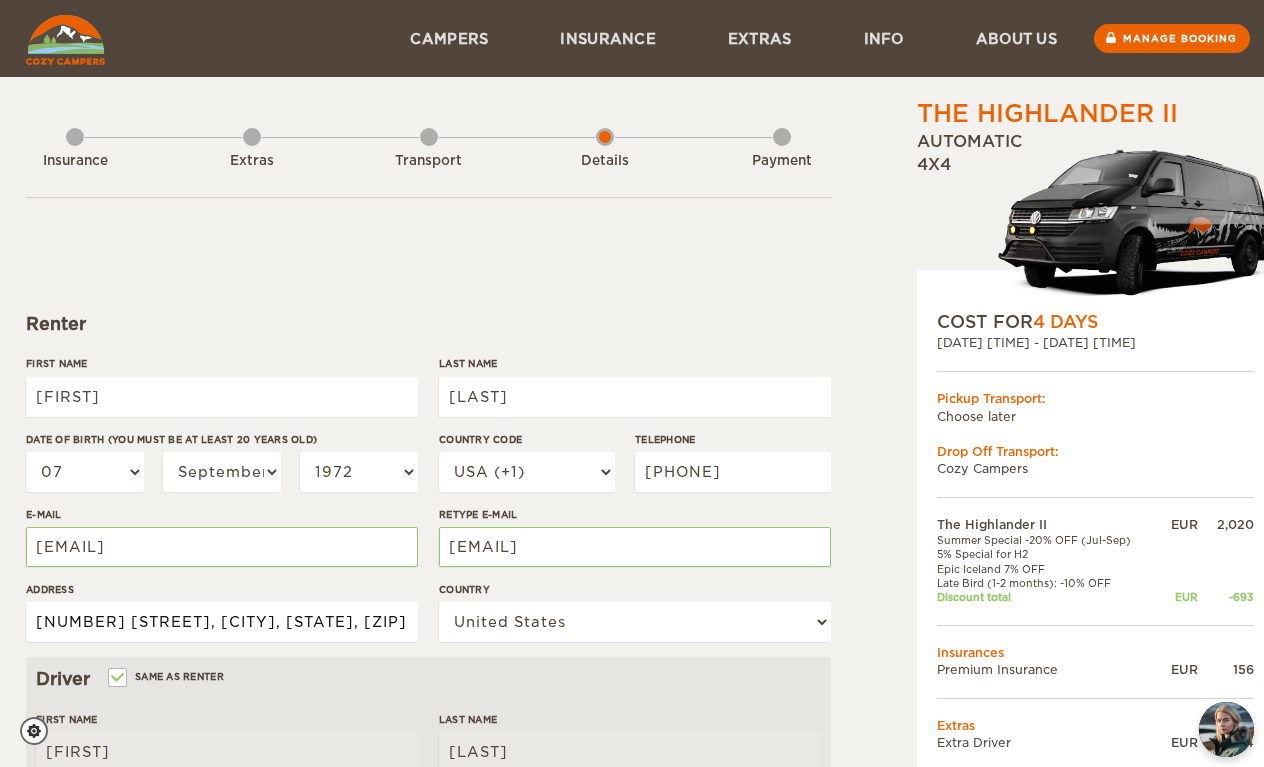 click on "12301 PASEO WAY, HOLLYWOOD, FLORIDA 33026" at bounding box center (222, 622) 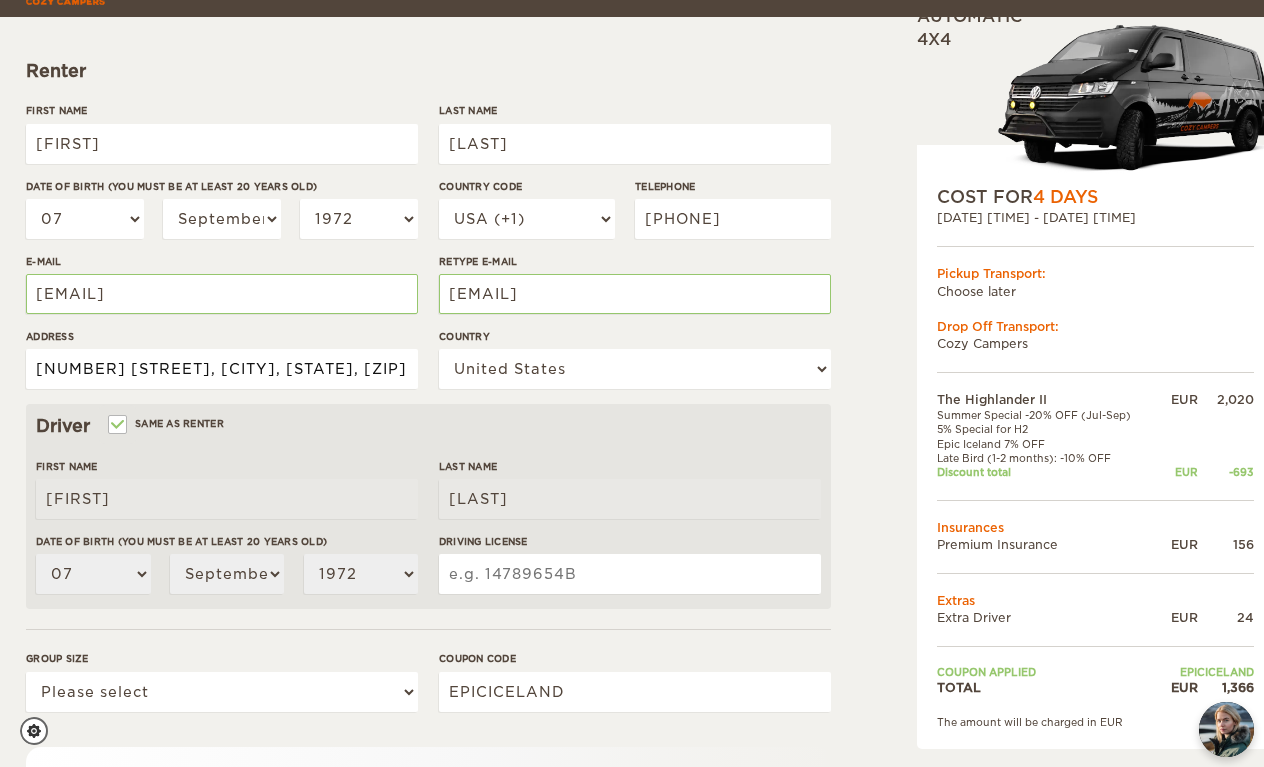 scroll, scrollTop: 295, scrollLeft: 0, axis: vertical 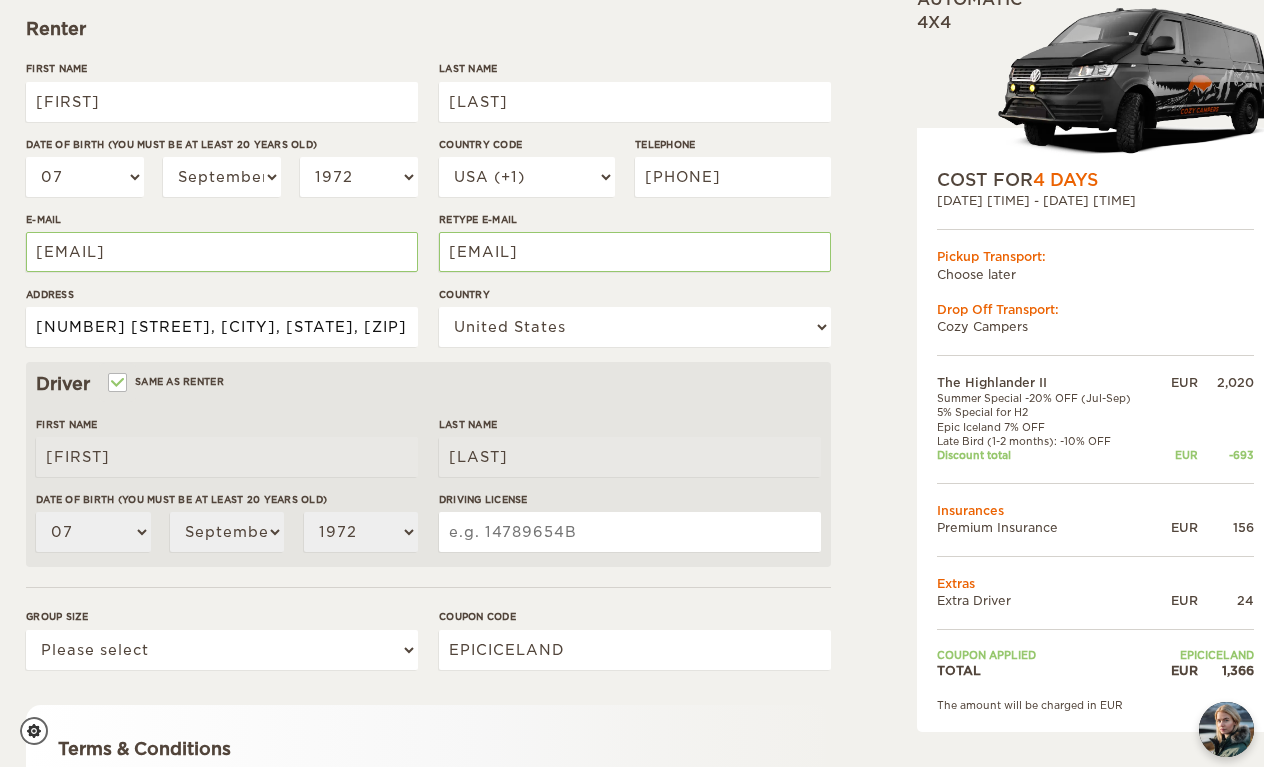 type on "12301 PASEO WAY, HOLLYWOOD, FLORIDA, 33026" 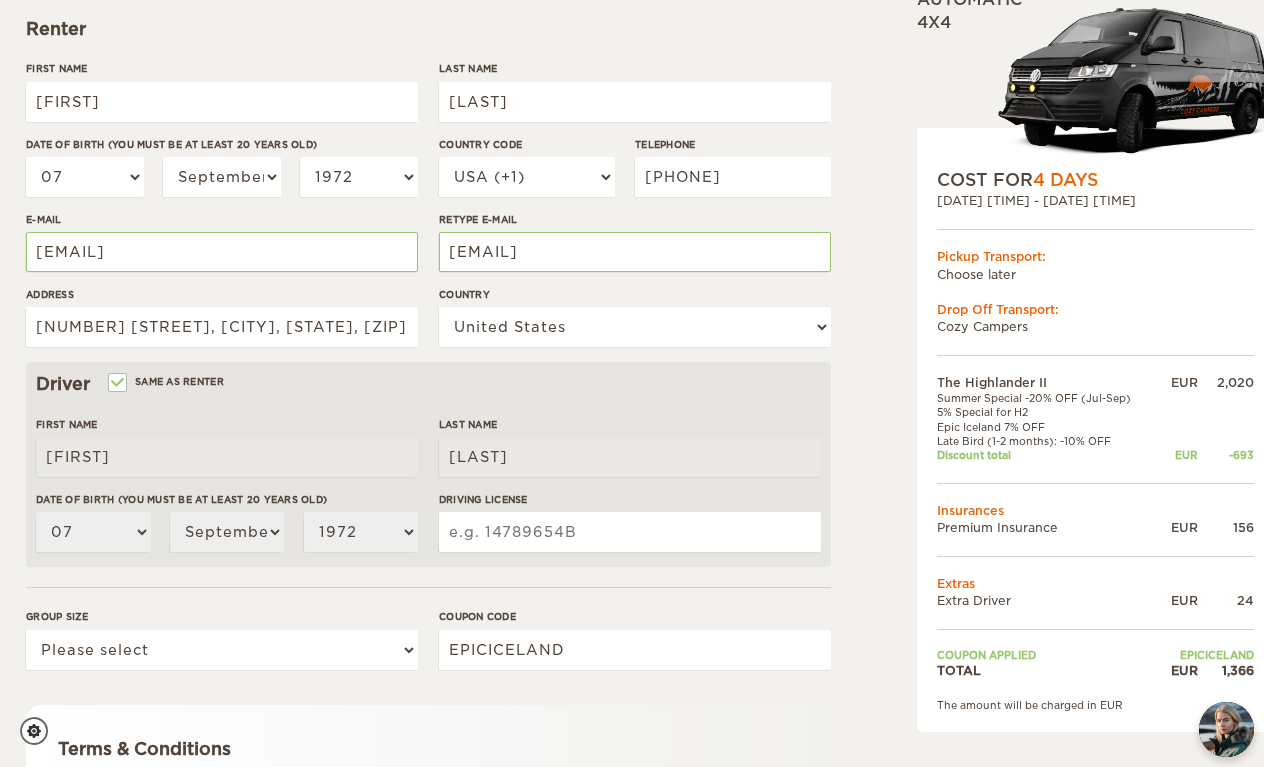click on "Driving License" at bounding box center [630, 532] 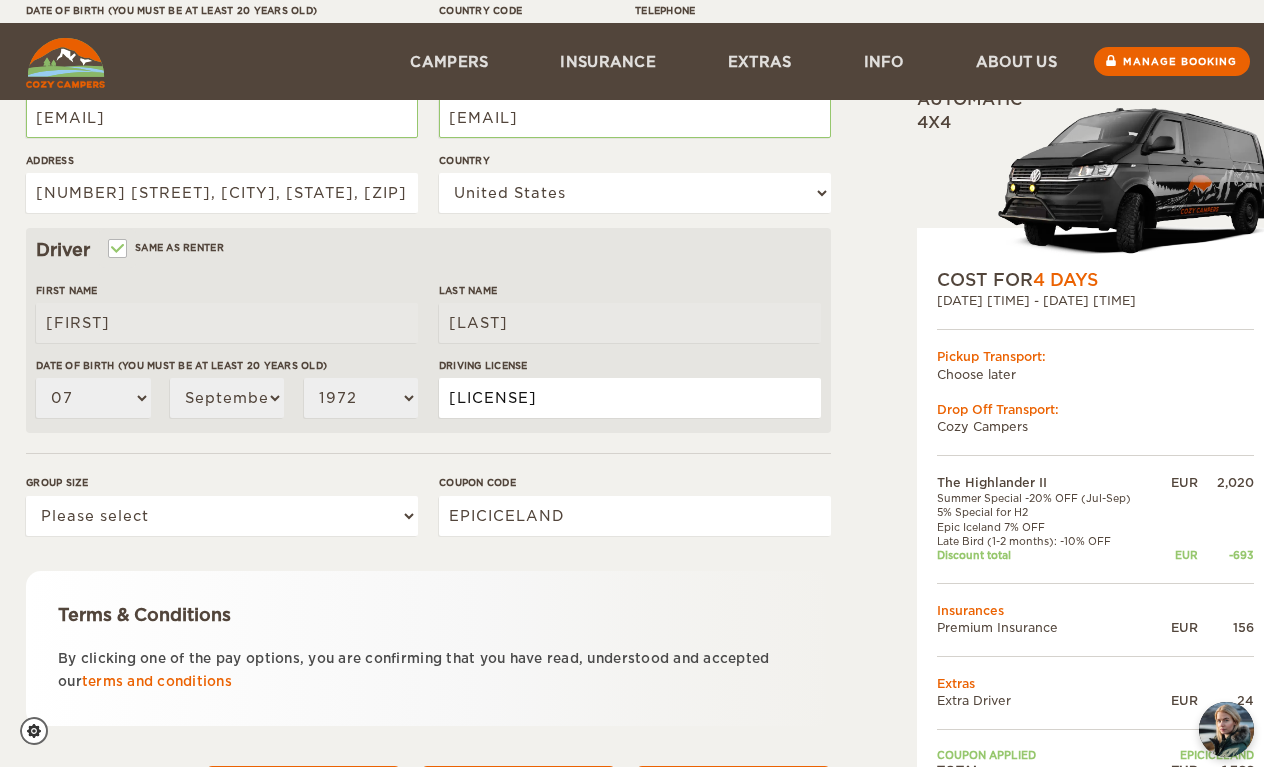 scroll, scrollTop: 529, scrollLeft: 0, axis: vertical 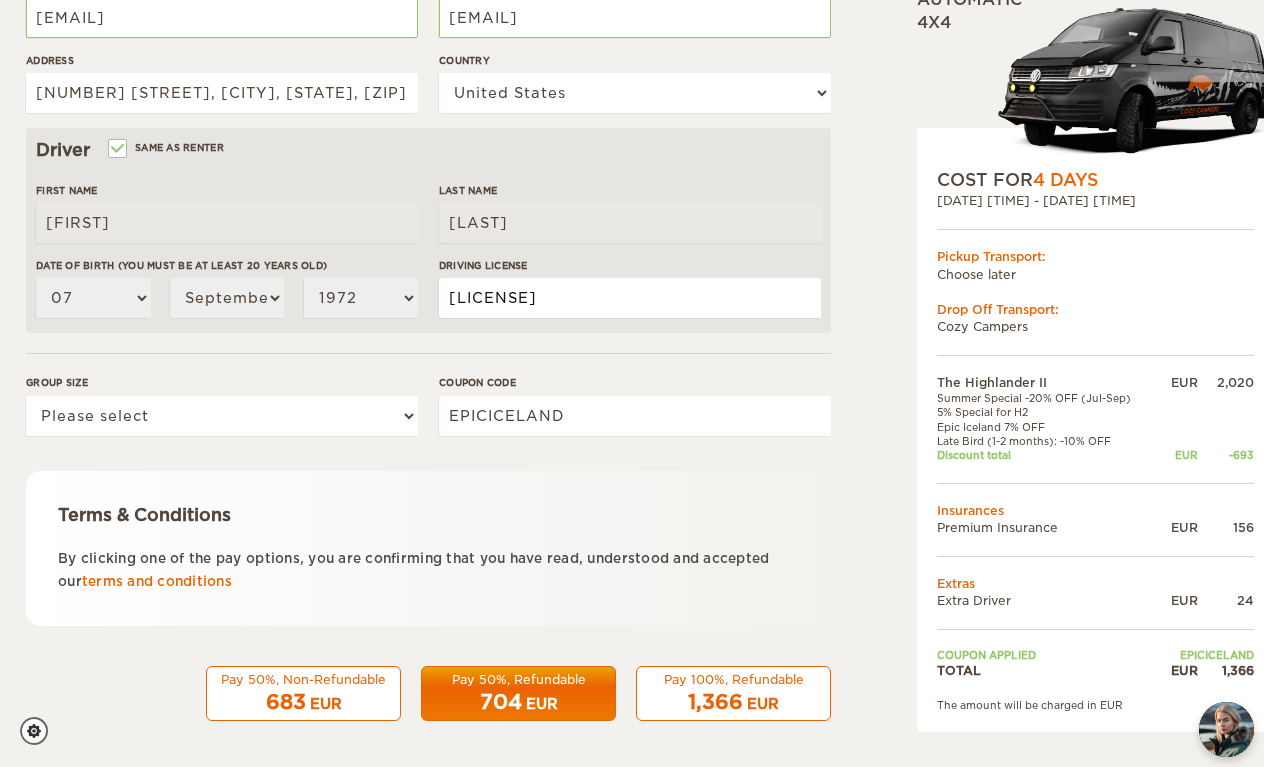 type on "L263933723270" 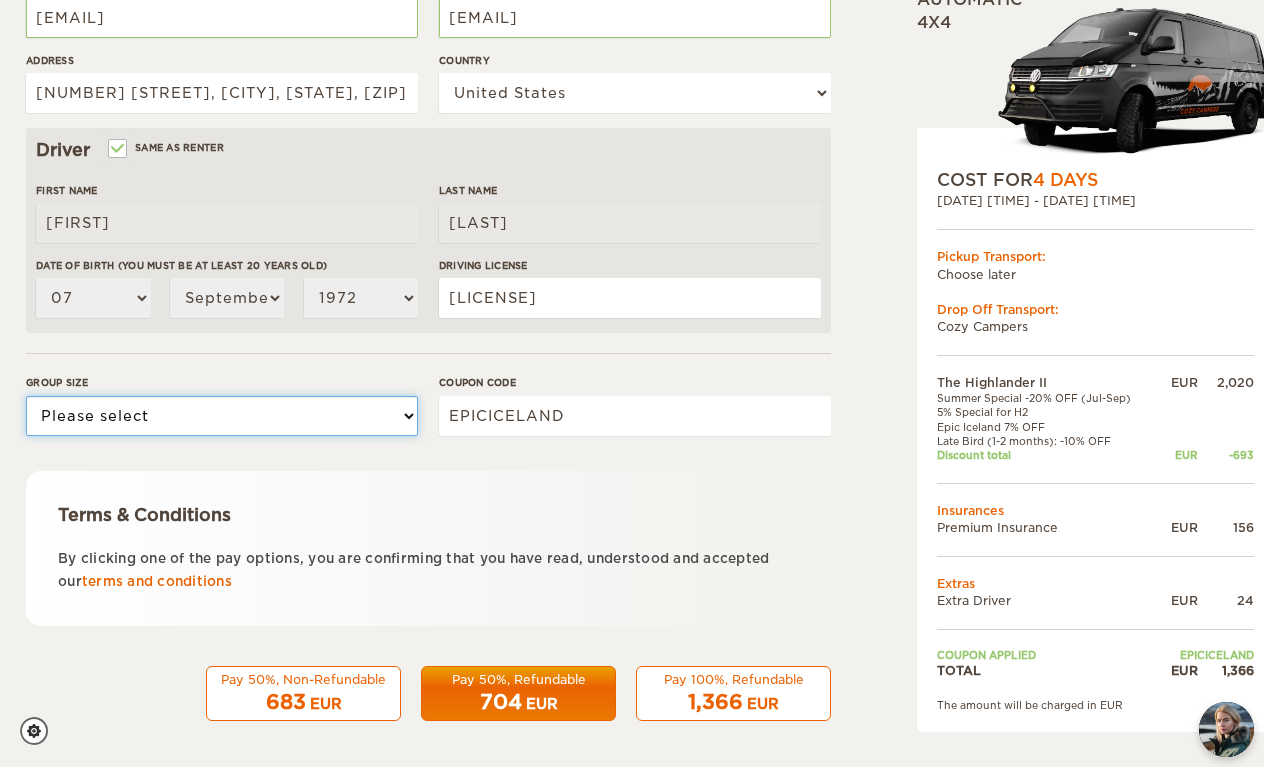 select on "2" 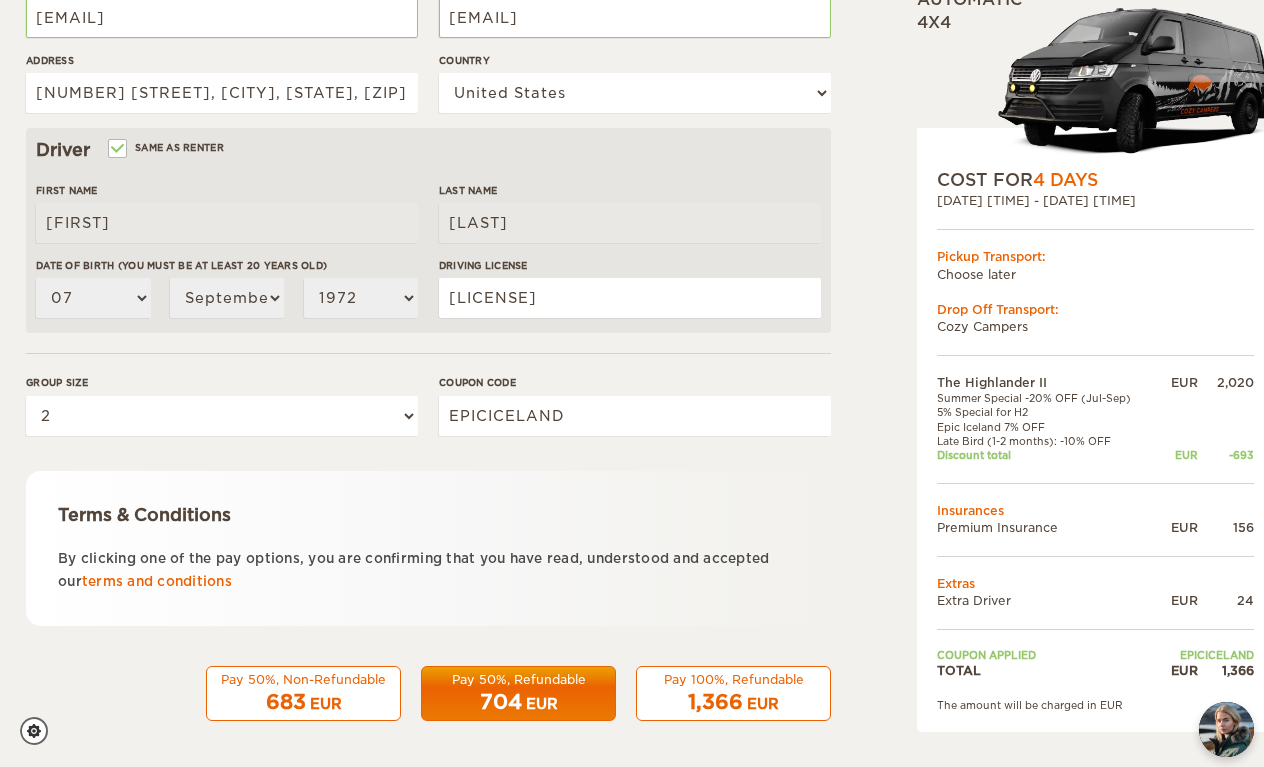 click on "1,366" at bounding box center (715, 702) 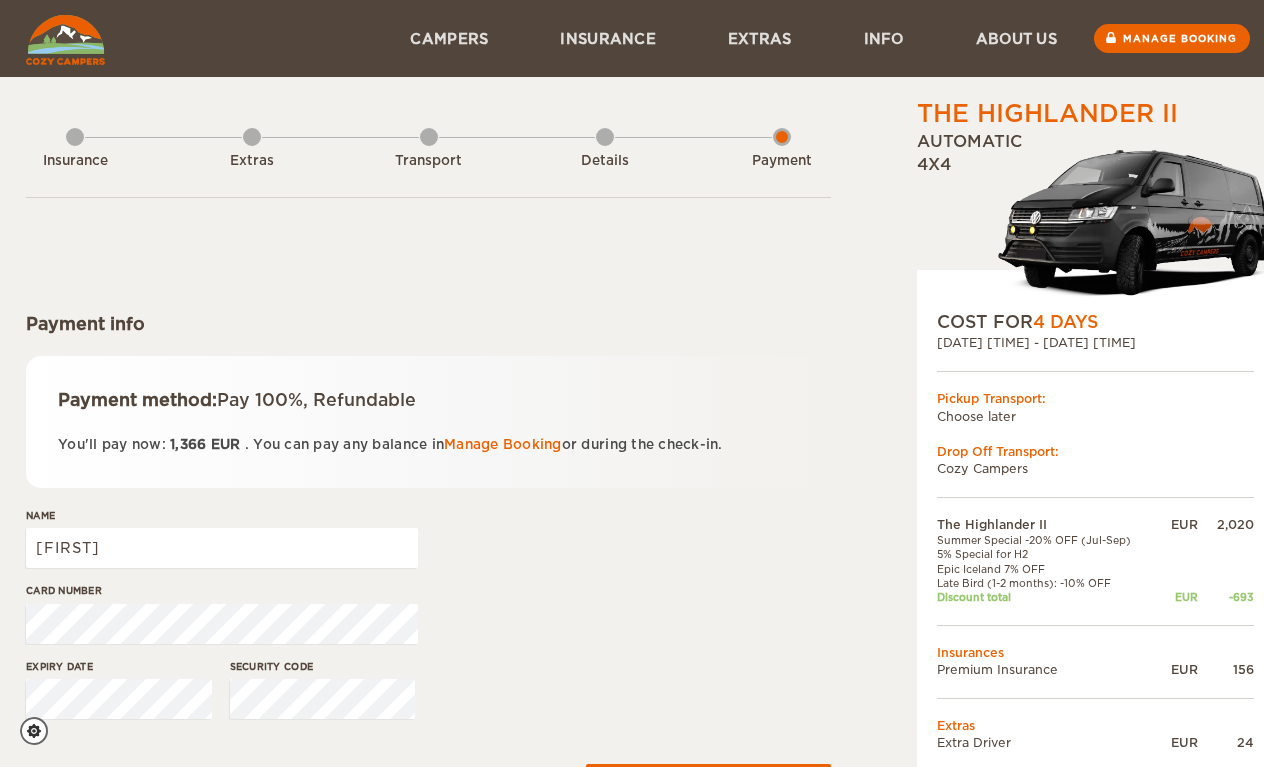 scroll, scrollTop: 0, scrollLeft: 0, axis: both 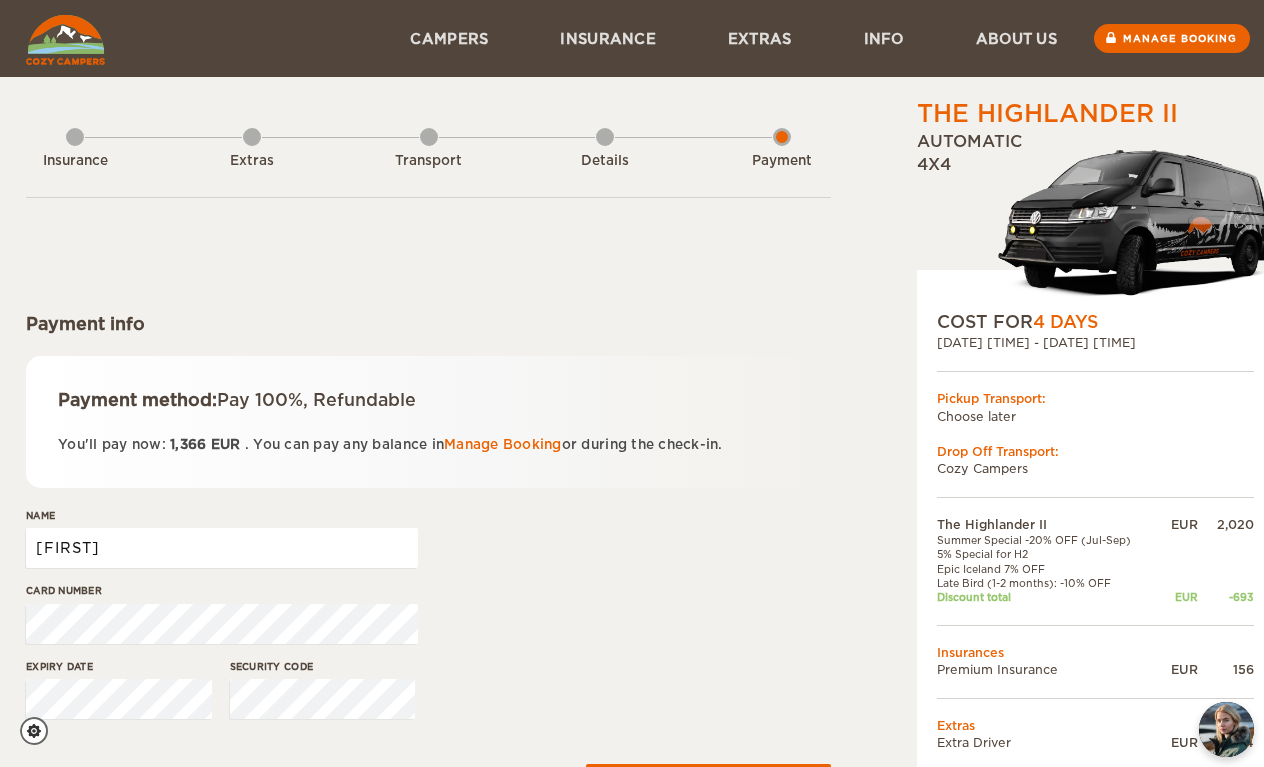 click on "[FIRST]" at bounding box center (222, 548) 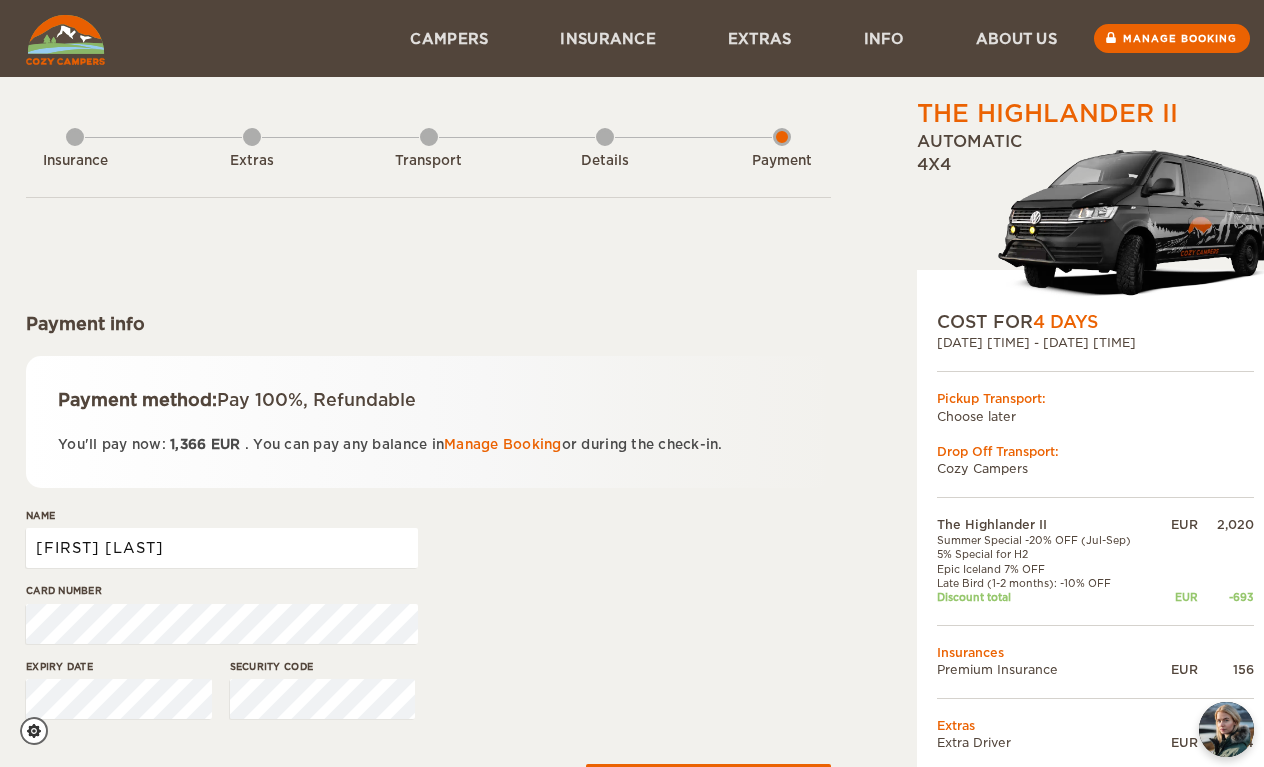 type on "WILLIAM LOCKARD" 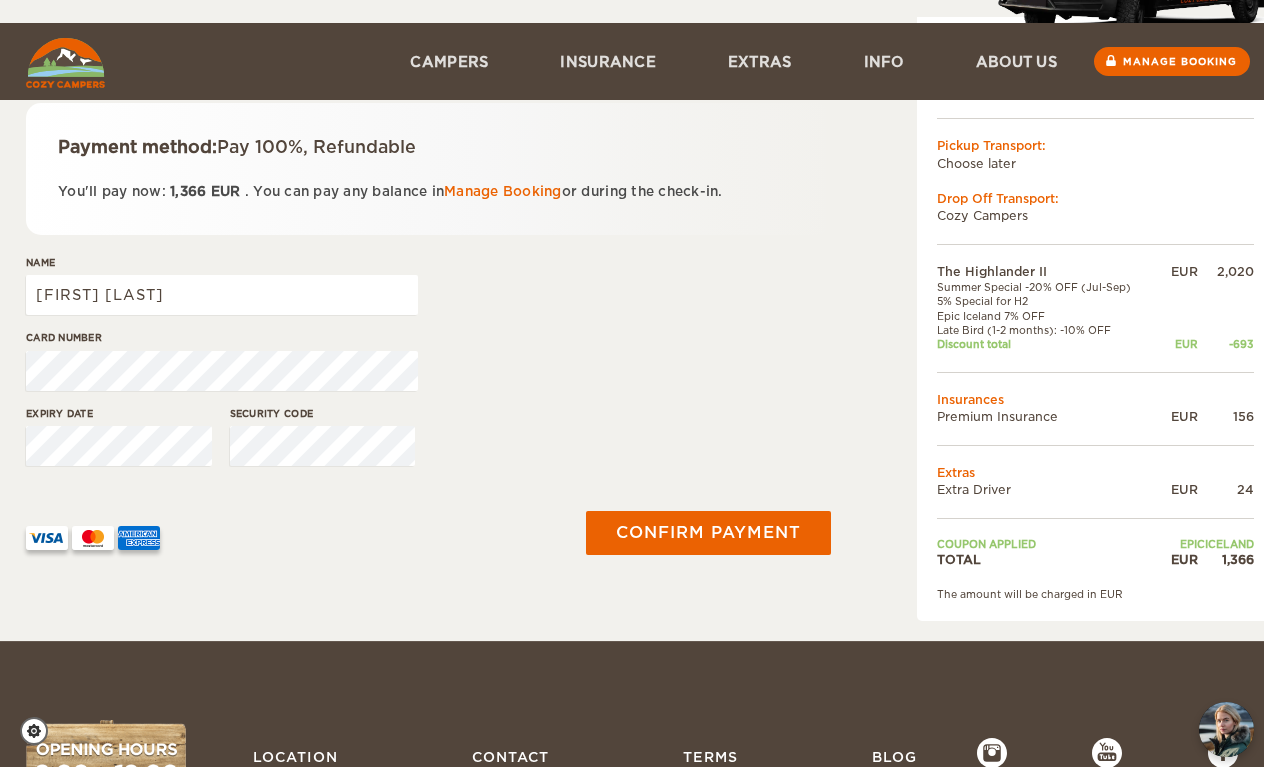 scroll, scrollTop: 385, scrollLeft: 0, axis: vertical 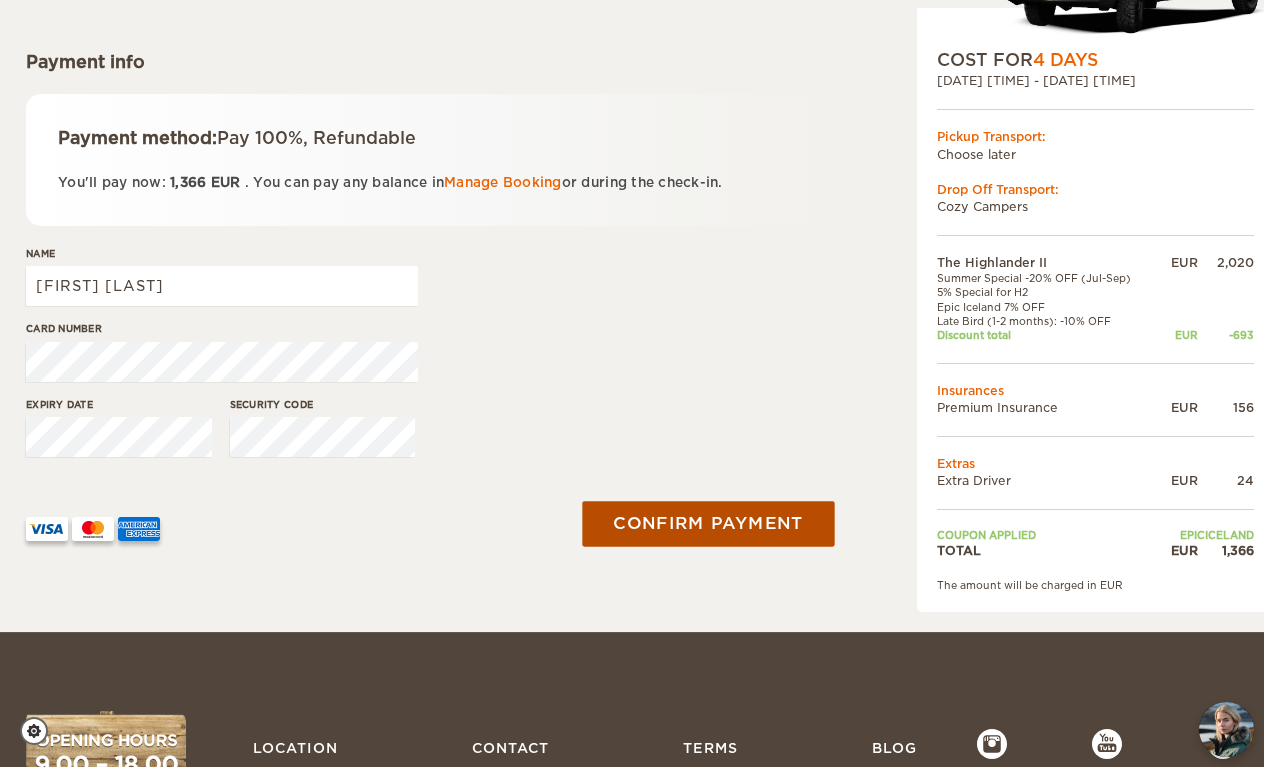 click on "Confirm payment" at bounding box center [708, 523] 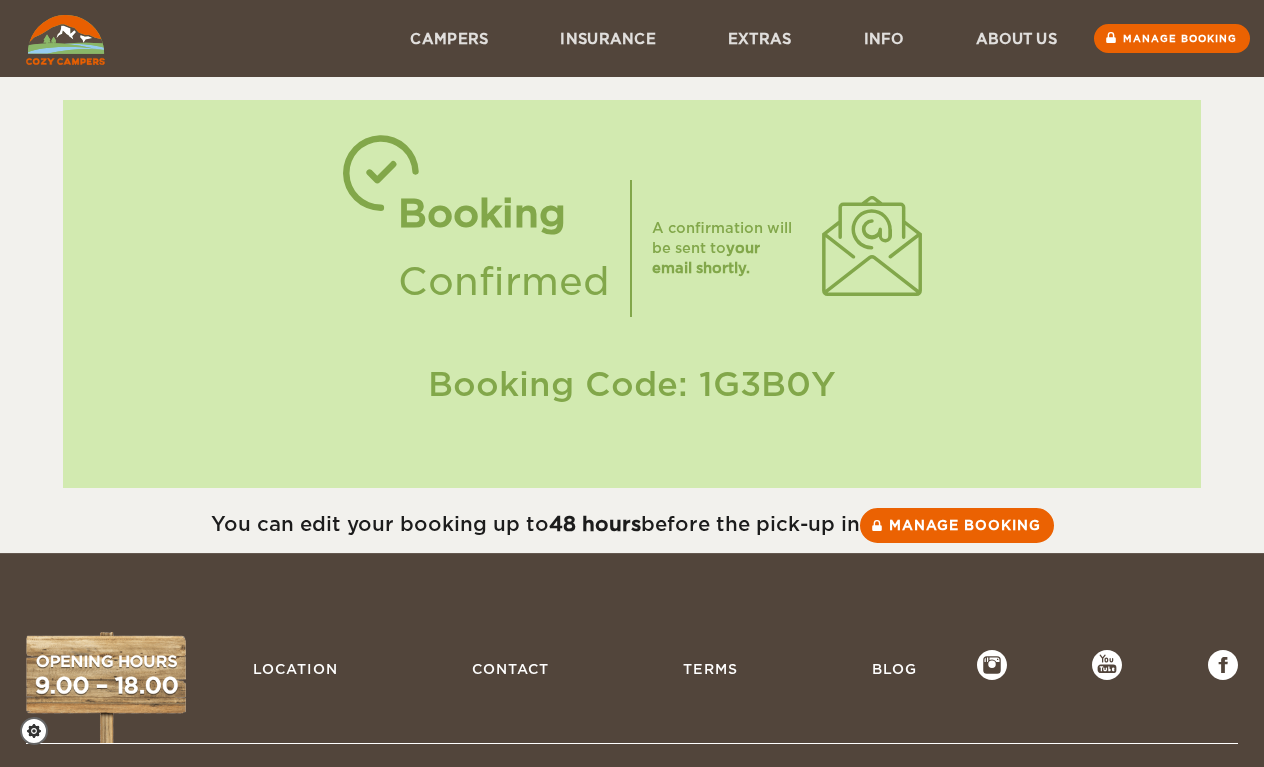 scroll, scrollTop: 0, scrollLeft: 0, axis: both 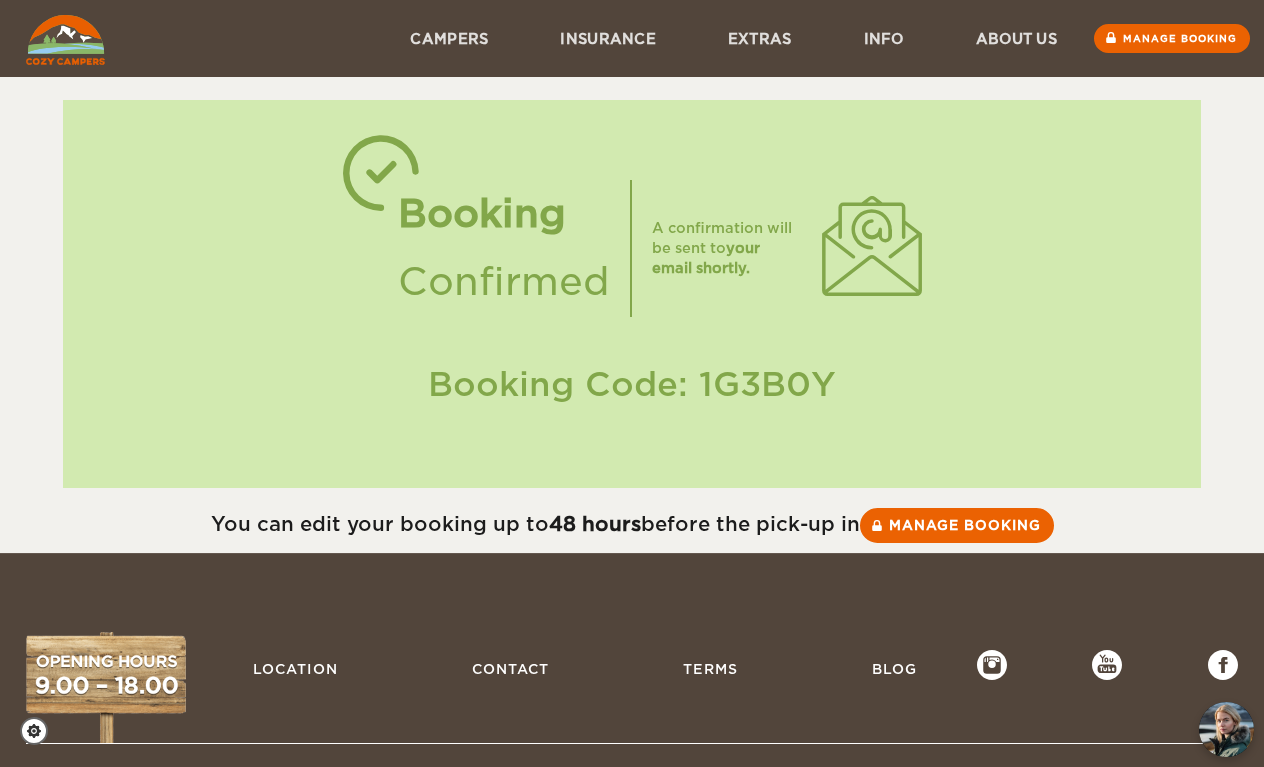 click at bounding box center [65, 40] 